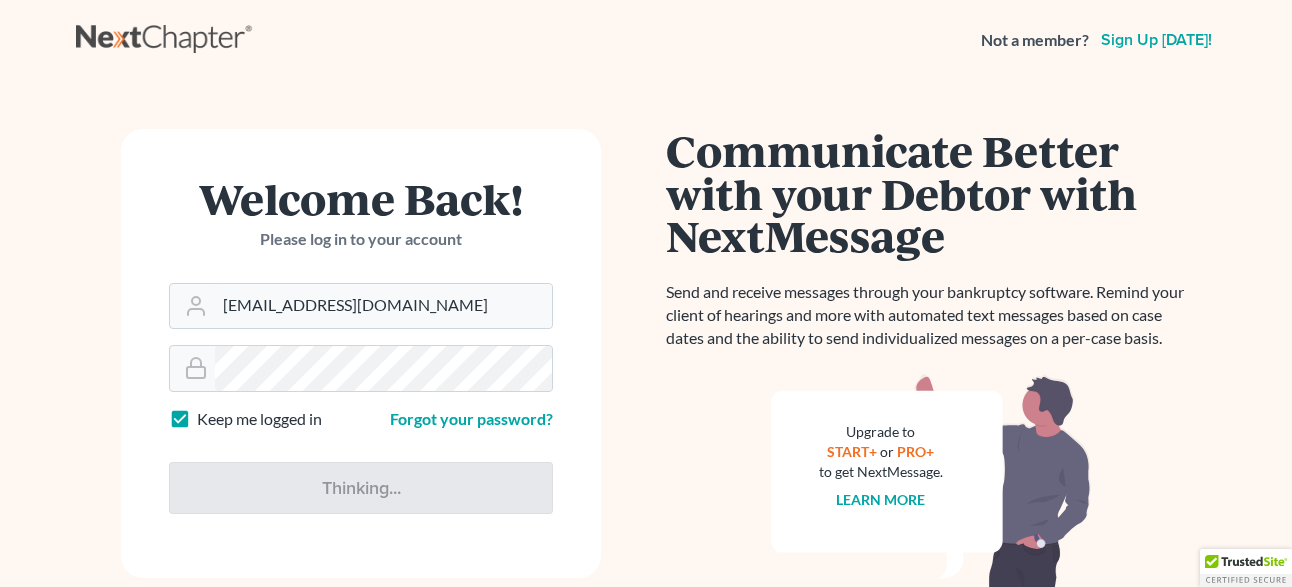 scroll, scrollTop: 0, scrollLeft: 0, axis: both 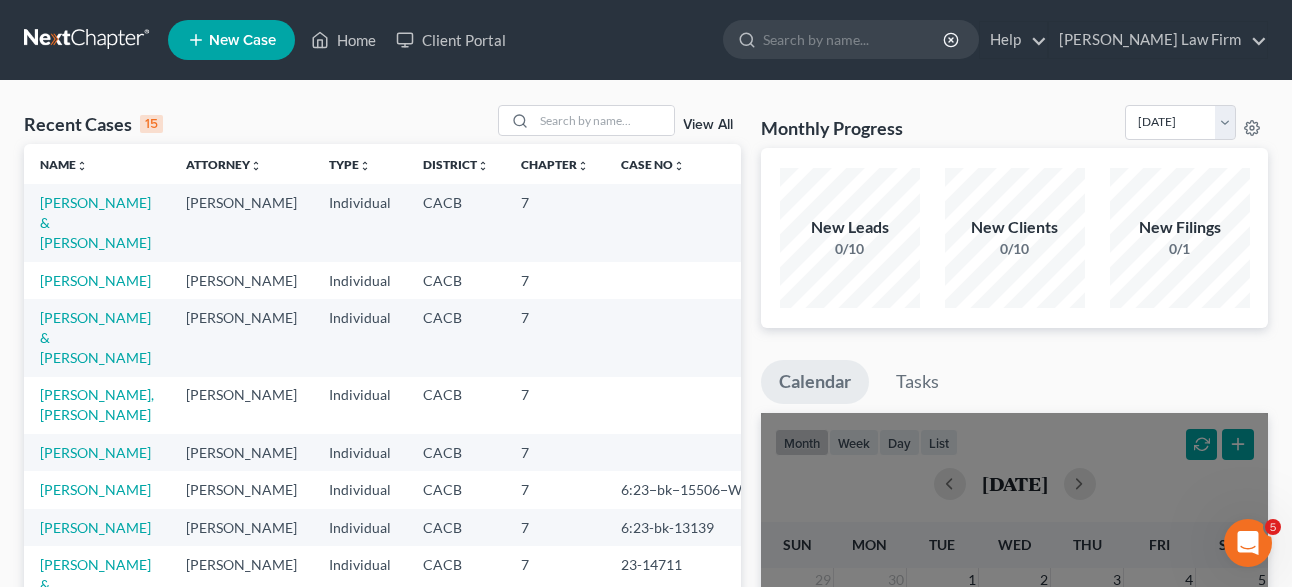 click on "New Case" at bounding box center [242, 40] 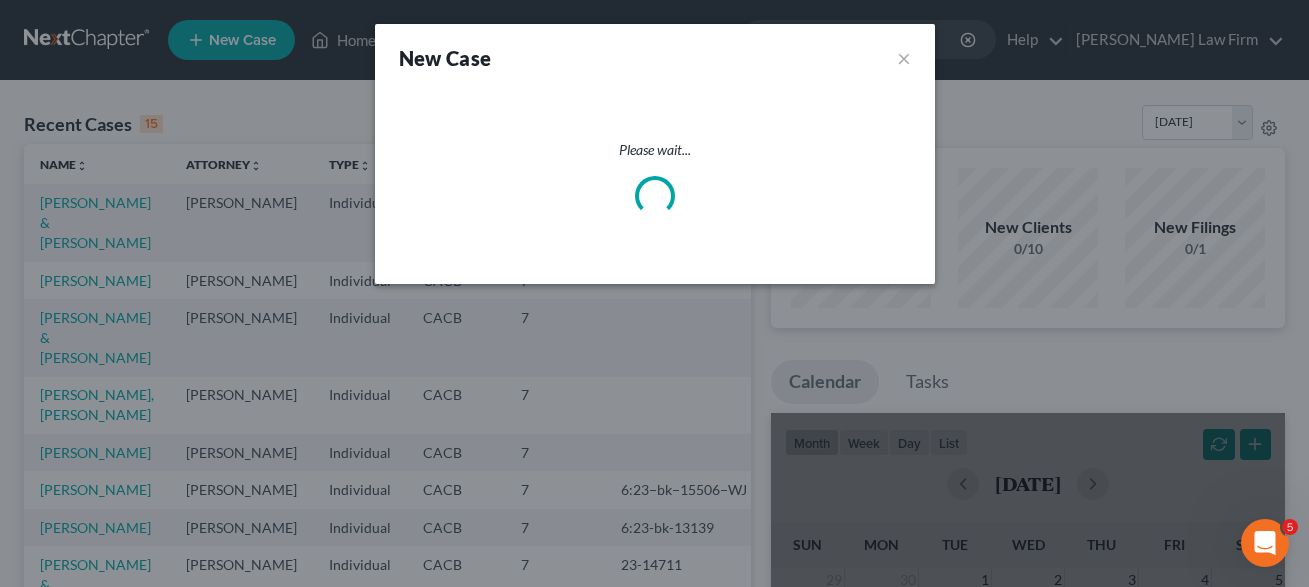 click on "New Case ×" at bounding box center (655, 58) 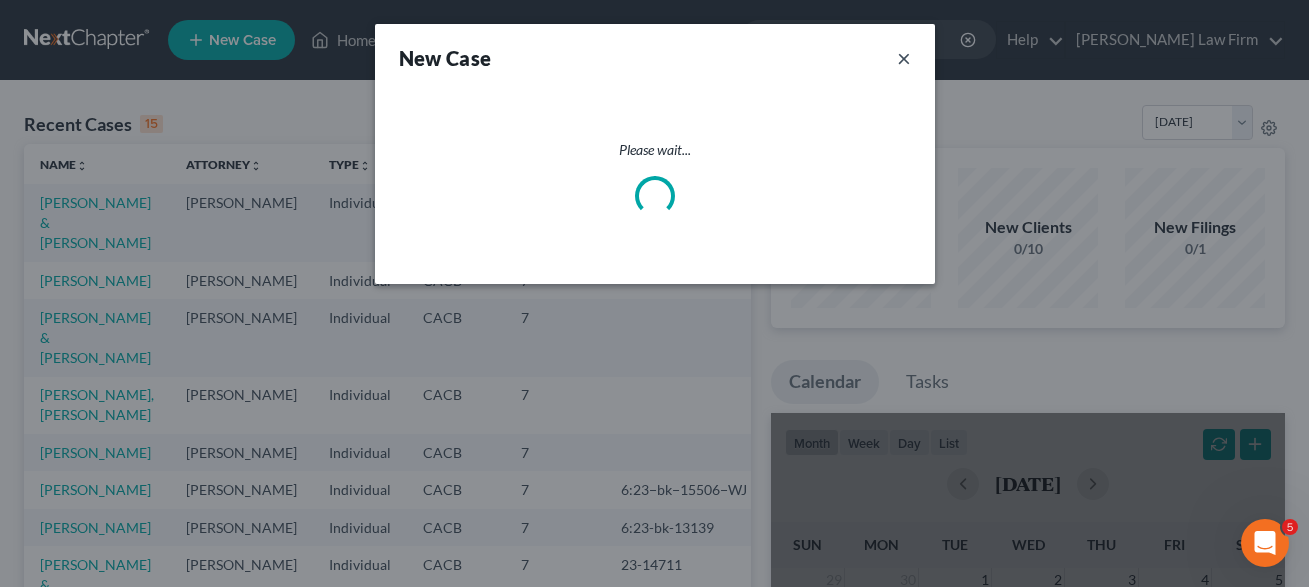 click on "×" at bounding box center (904, 58) 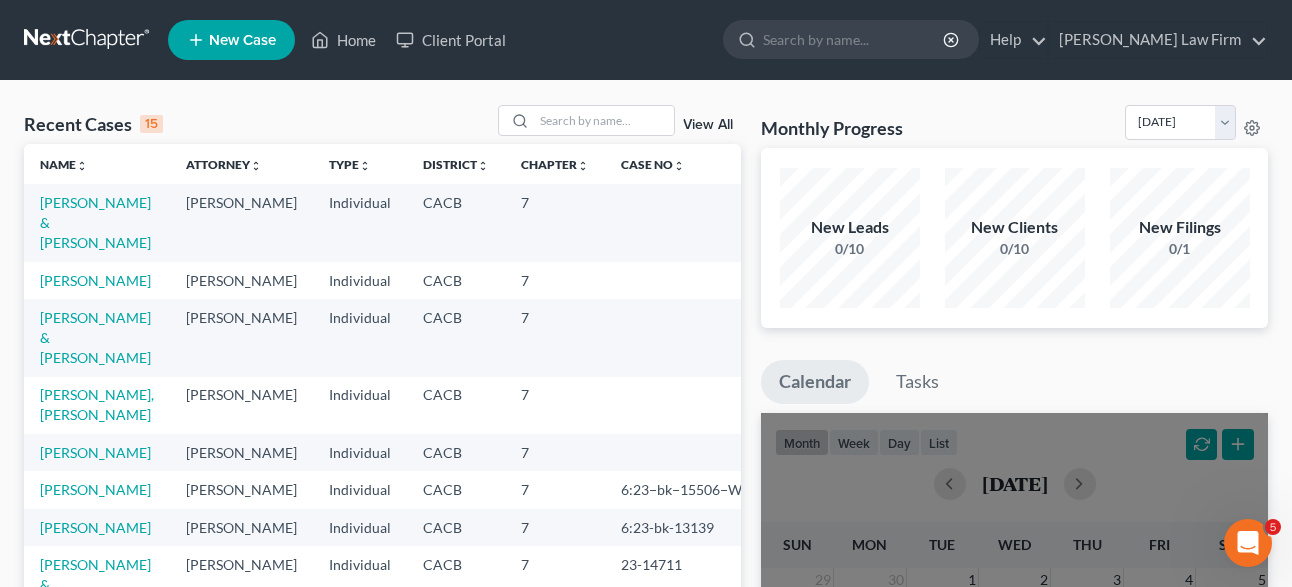 click on "New Case" at bounding box center [242, 40] 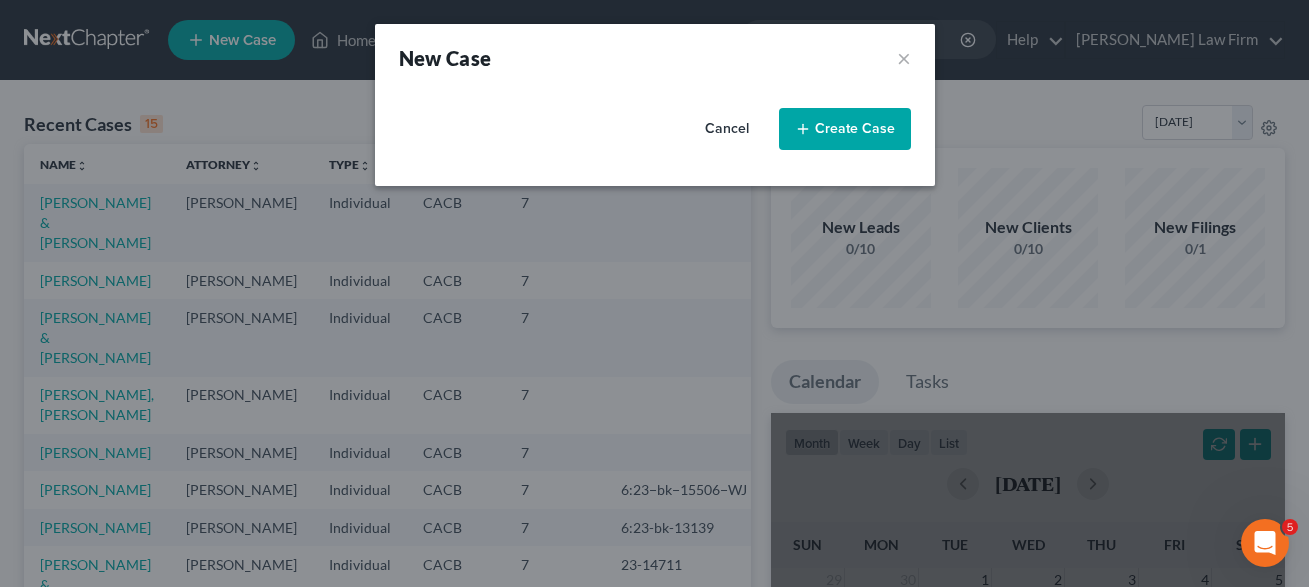 select on "7" 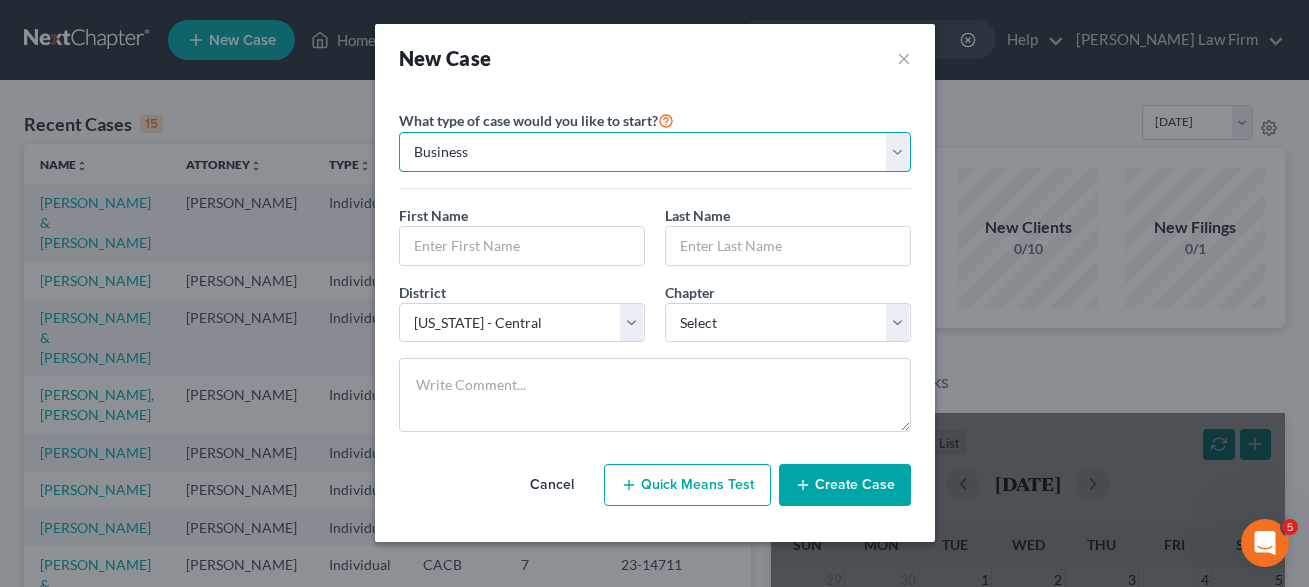 click on "Business" at bounding box center [0, 0] 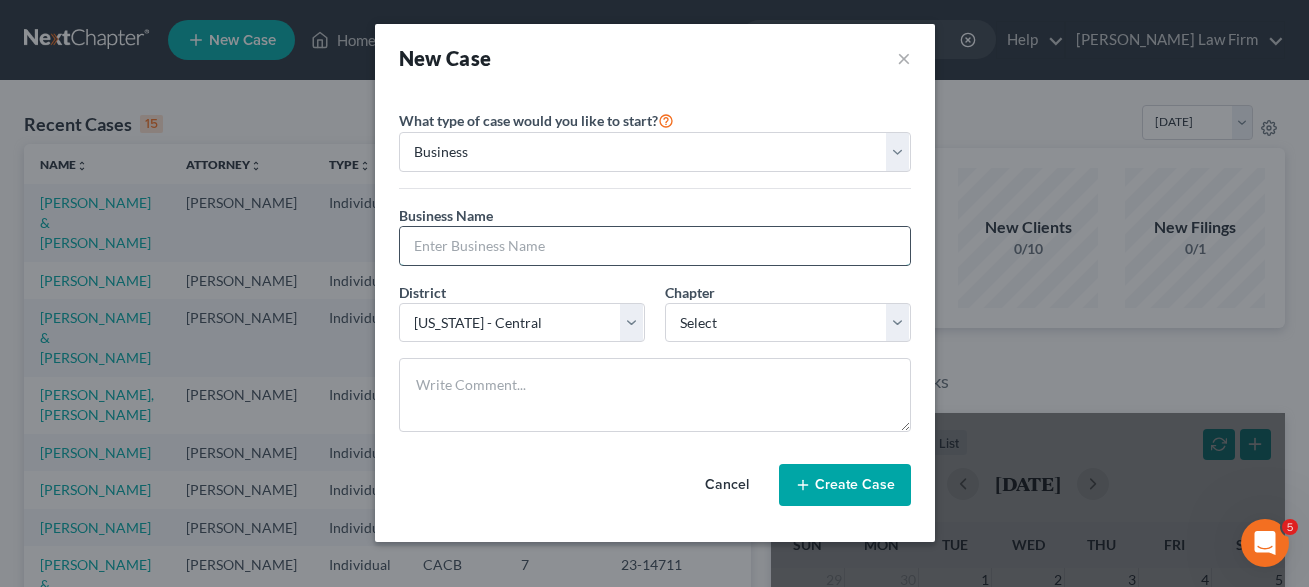 click at bounding box center (655, 246) 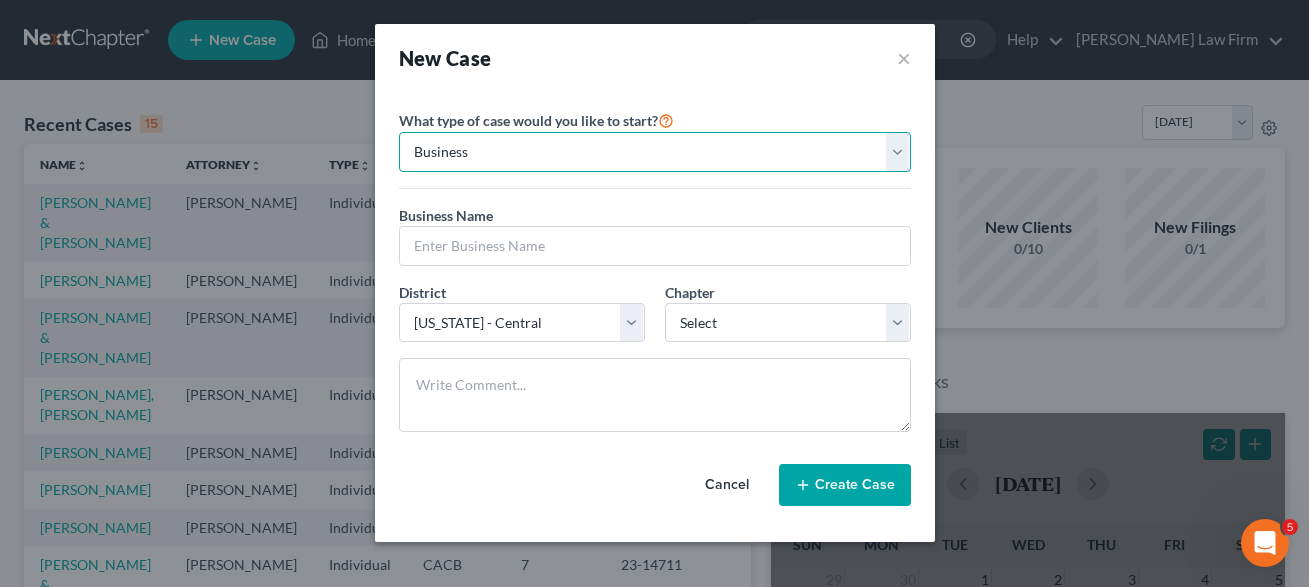 click on "Personal Business" at bounding box center [655, 152] 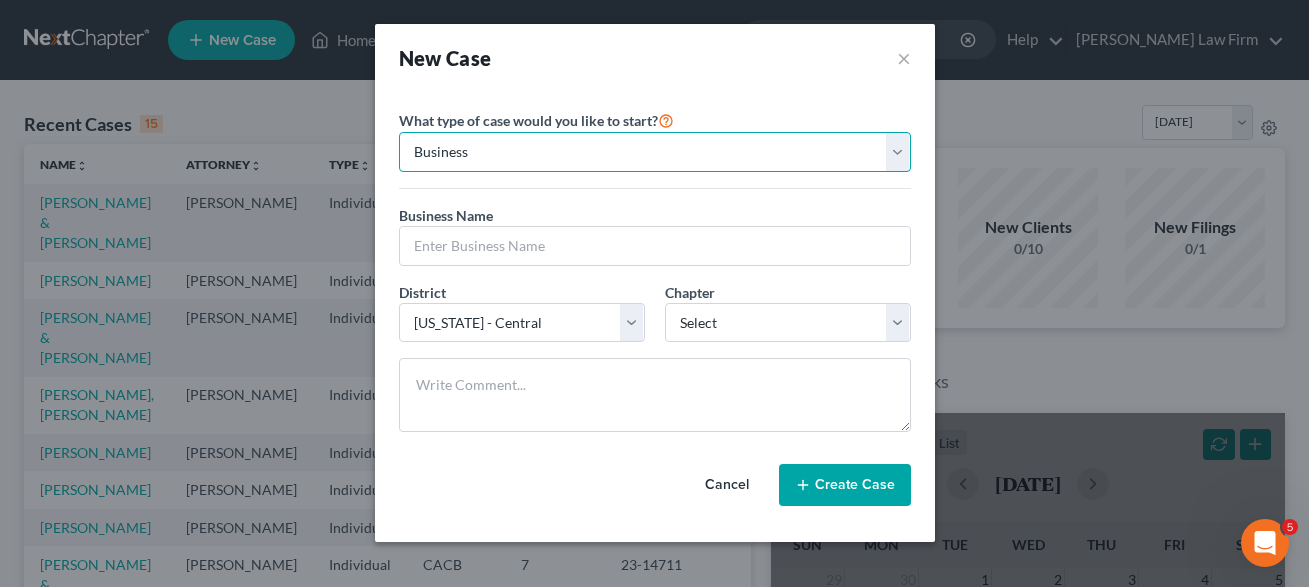 select on "0" 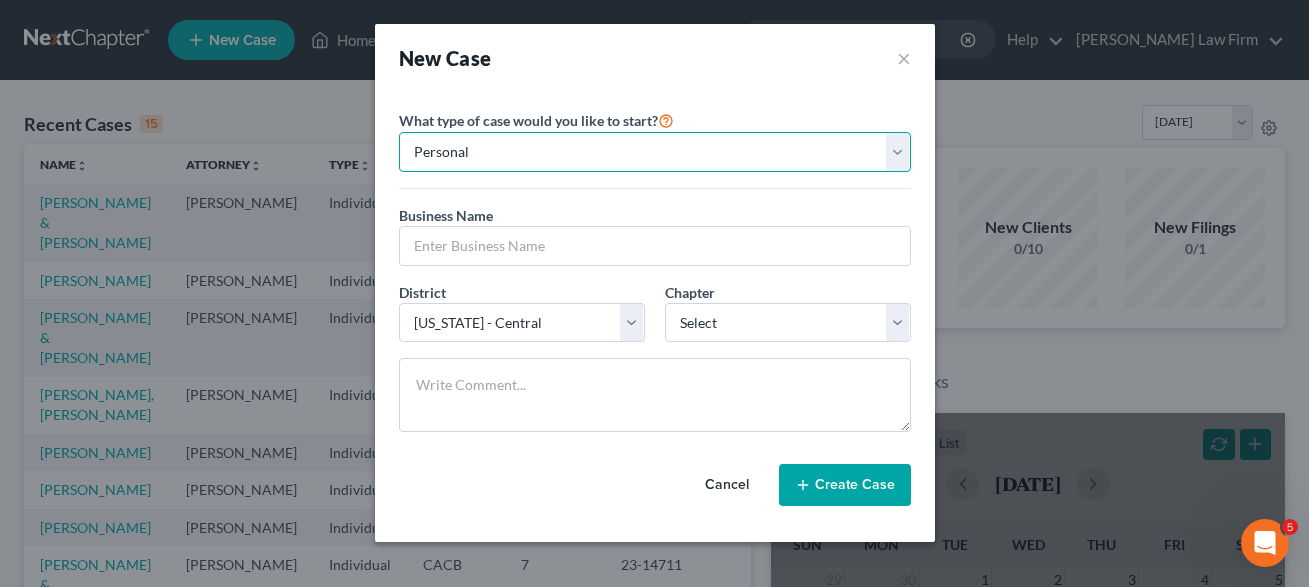 click on "Personal" at bounding box center [0, 0] 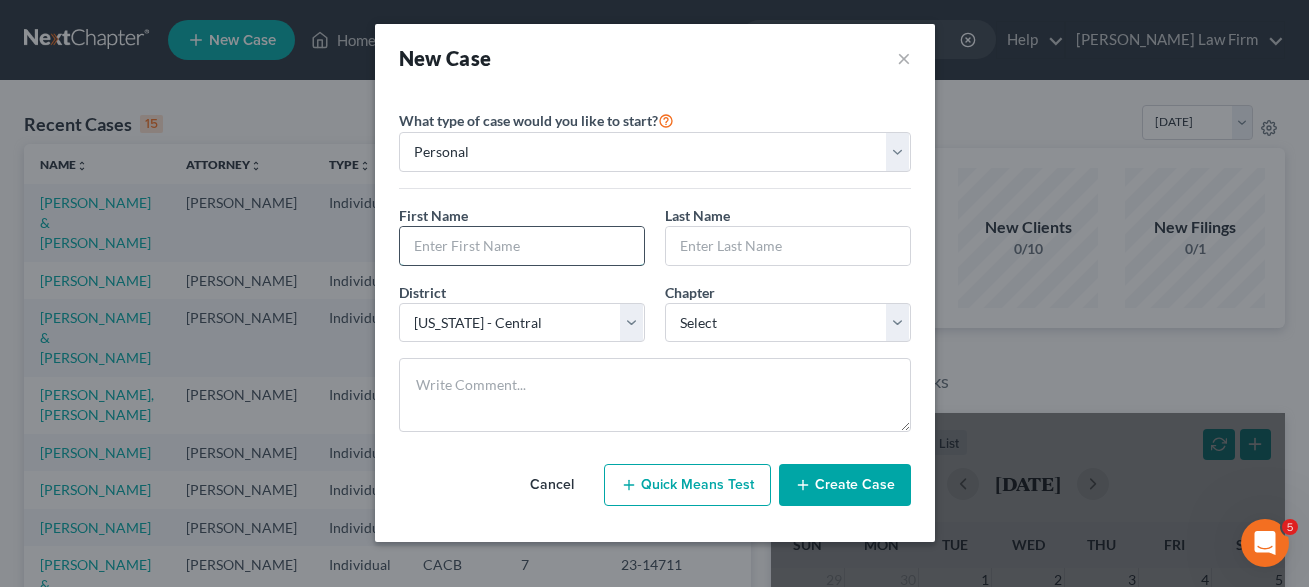 click at bounding box center [522, 246] 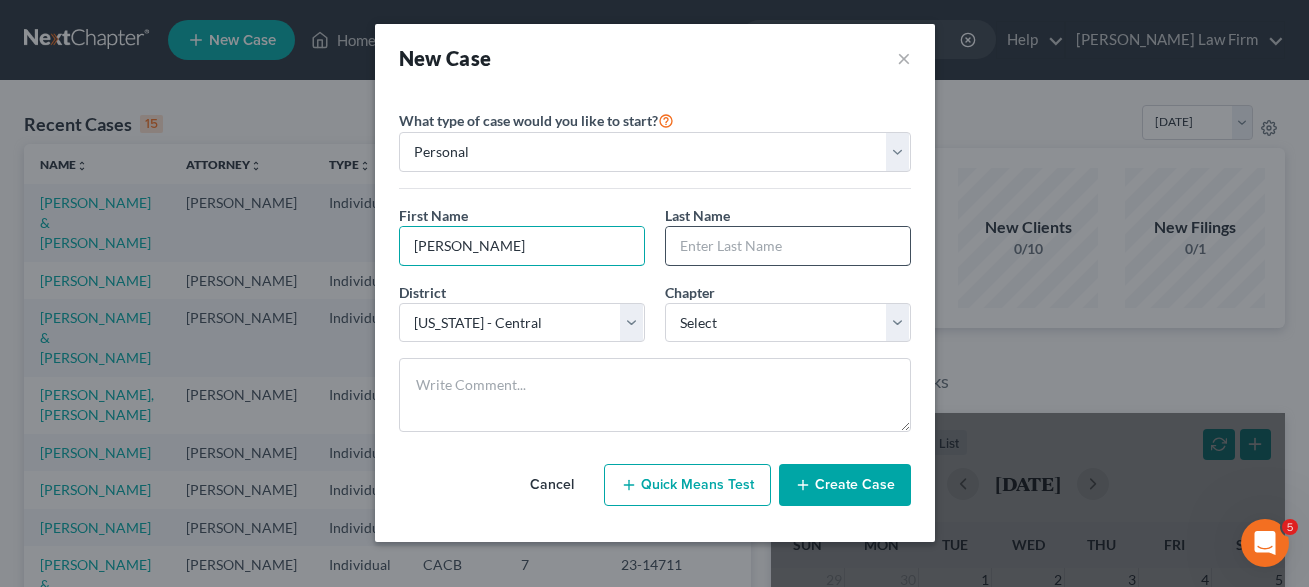 type on "[PERSON_NAME]" 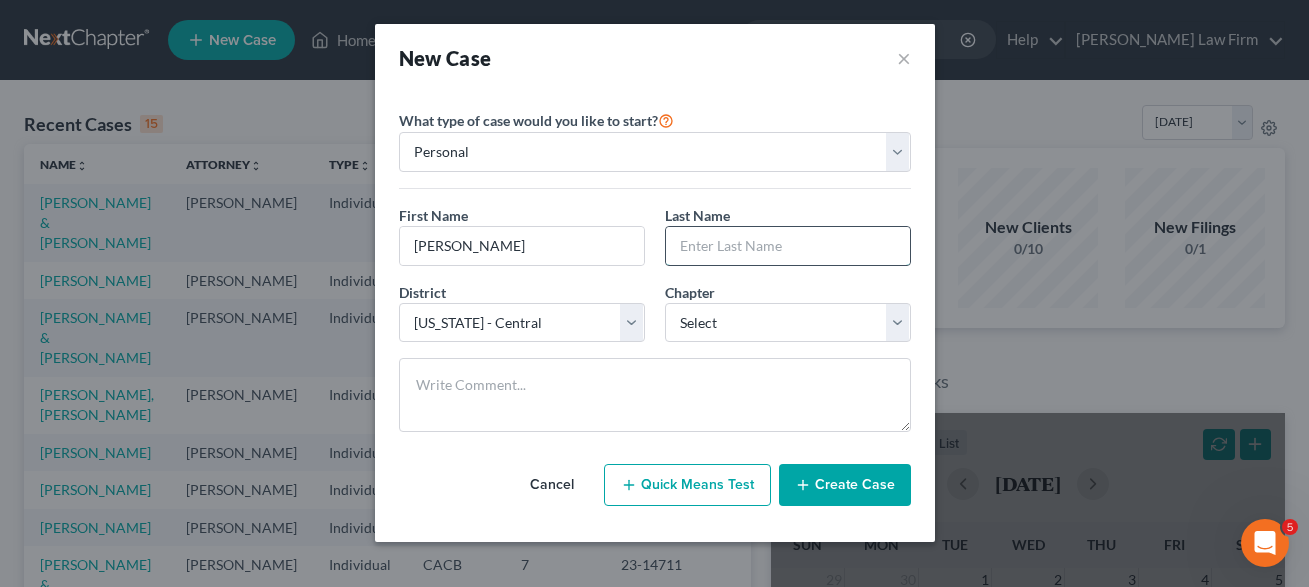 click at bounding box center [788, 246] 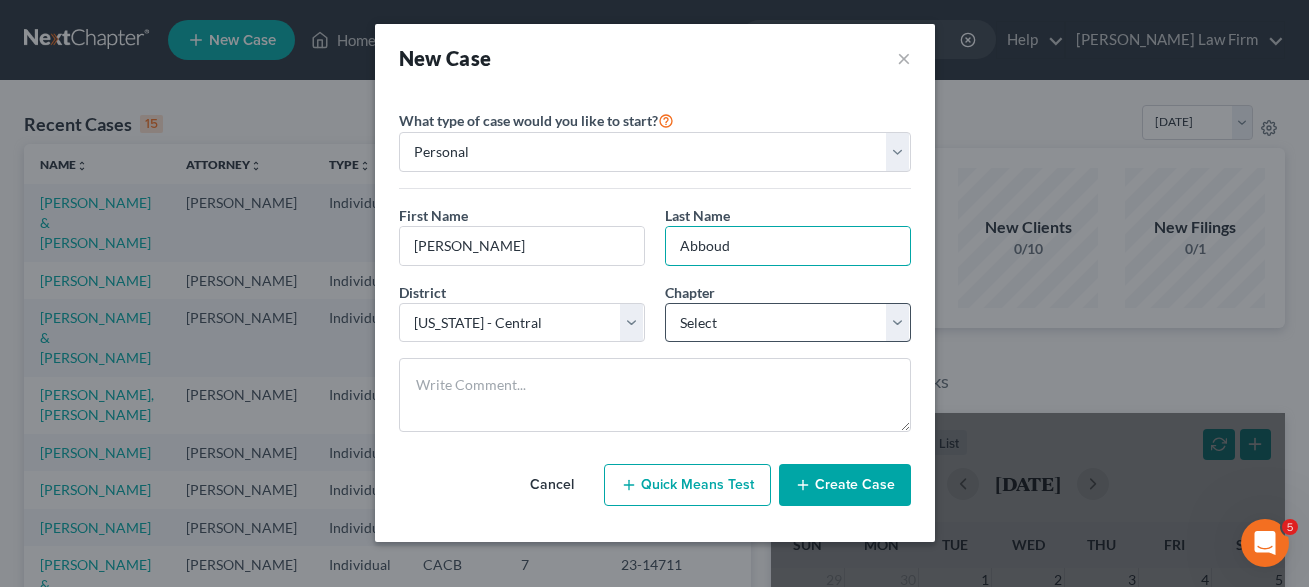 type on "Abboud" 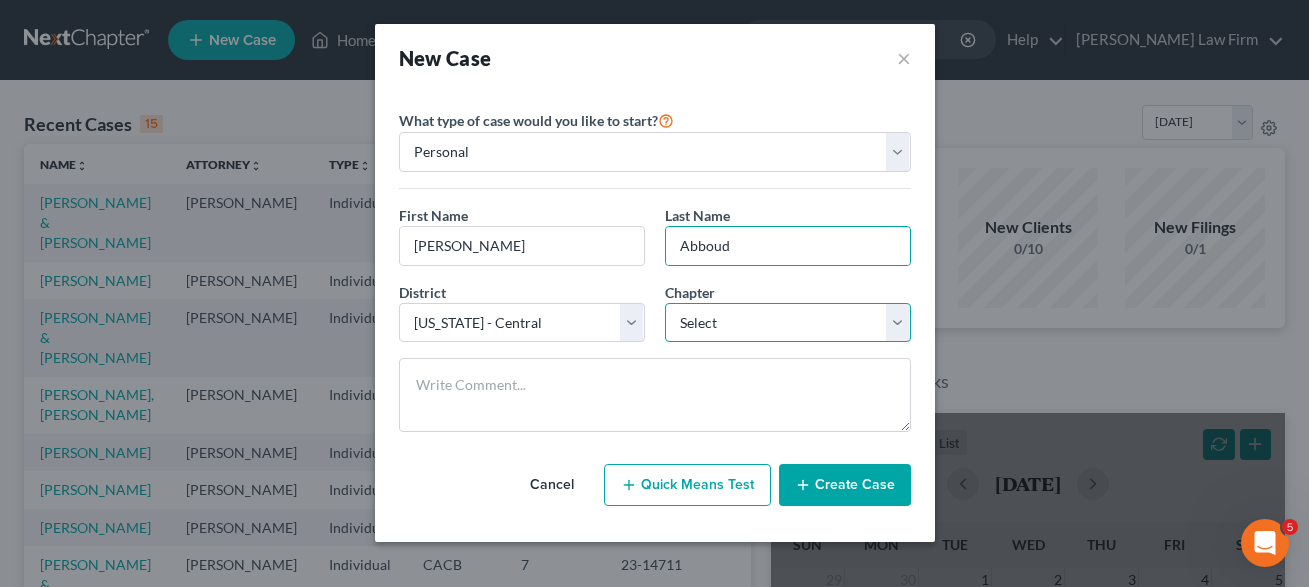 click on "Select 7 11 12 13" at bounding box center (788, 323) 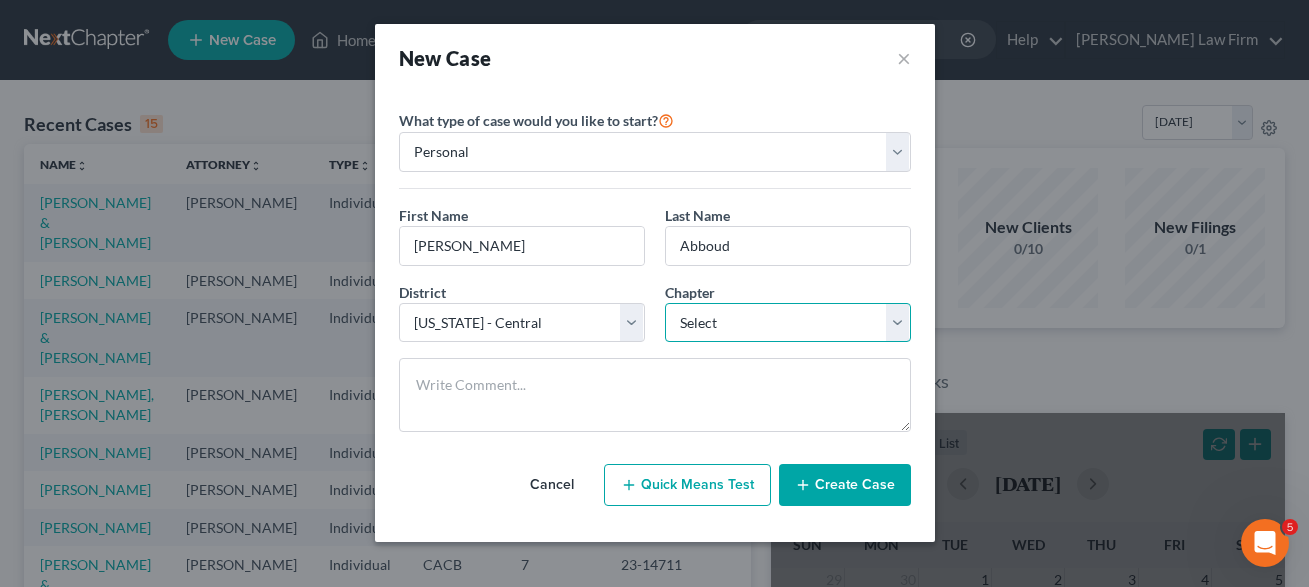 select on "0" 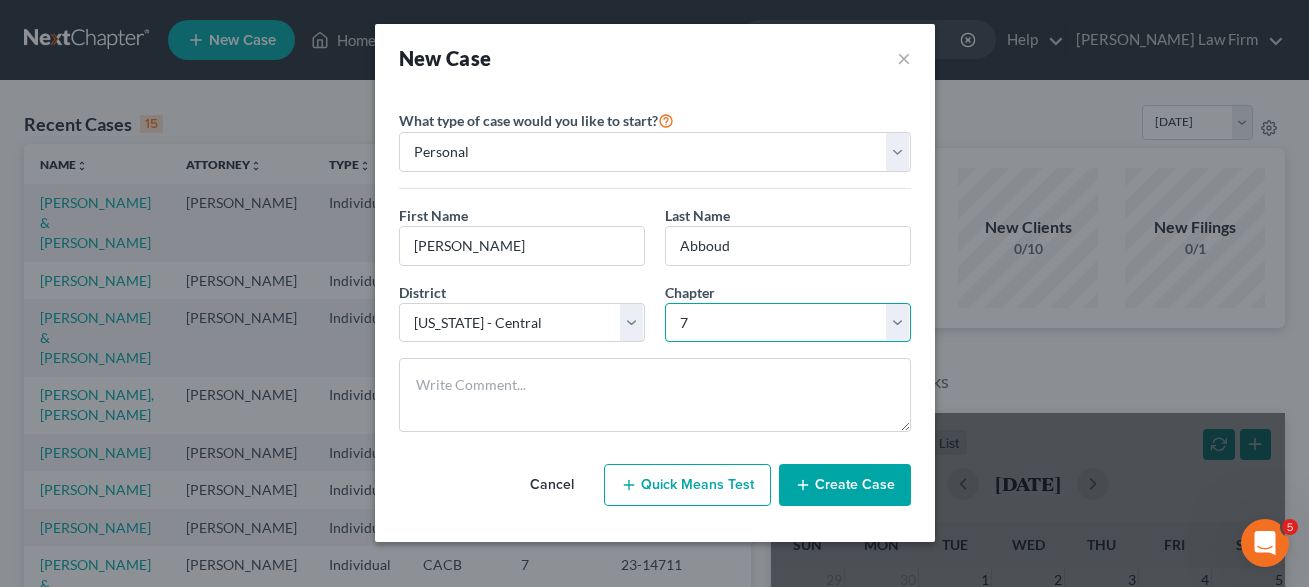 click on "7" at bounding box center (0, 0) 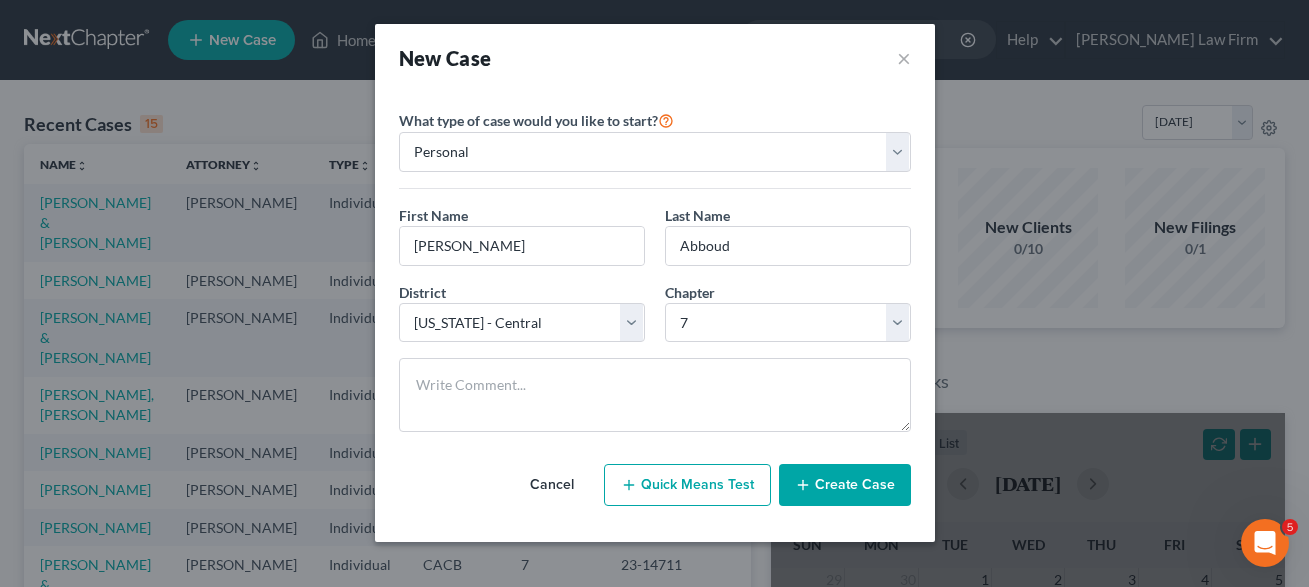 click on "Create Case" at bounding box center (845, 485) 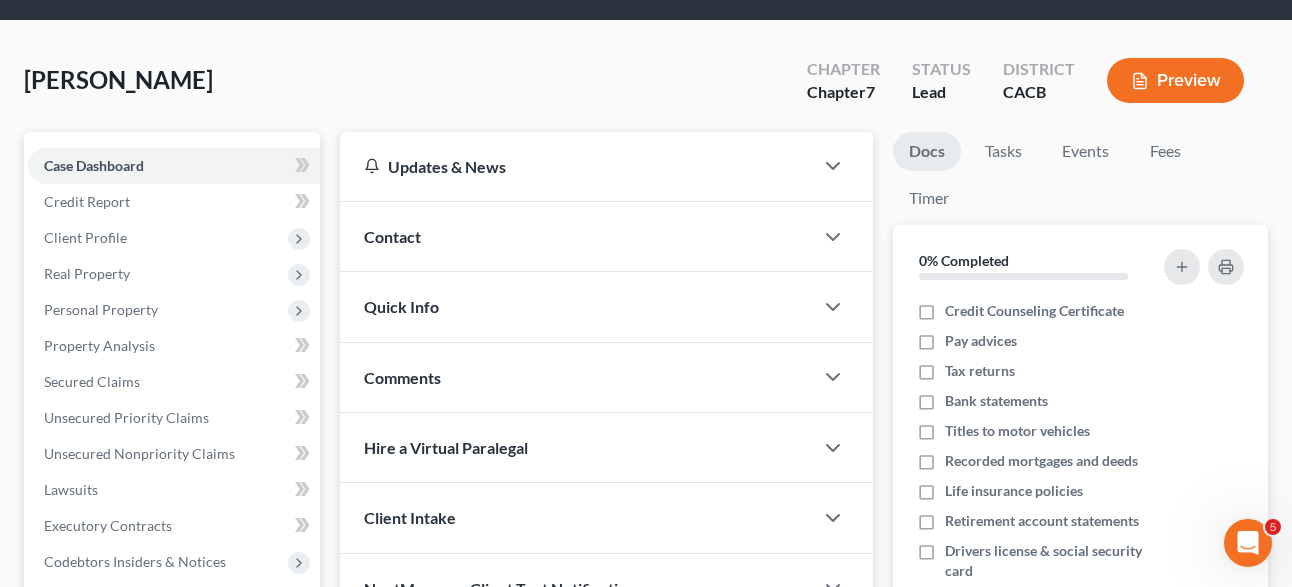 scroll, scrollTop: 0, scrollLeft: 0, axis: both 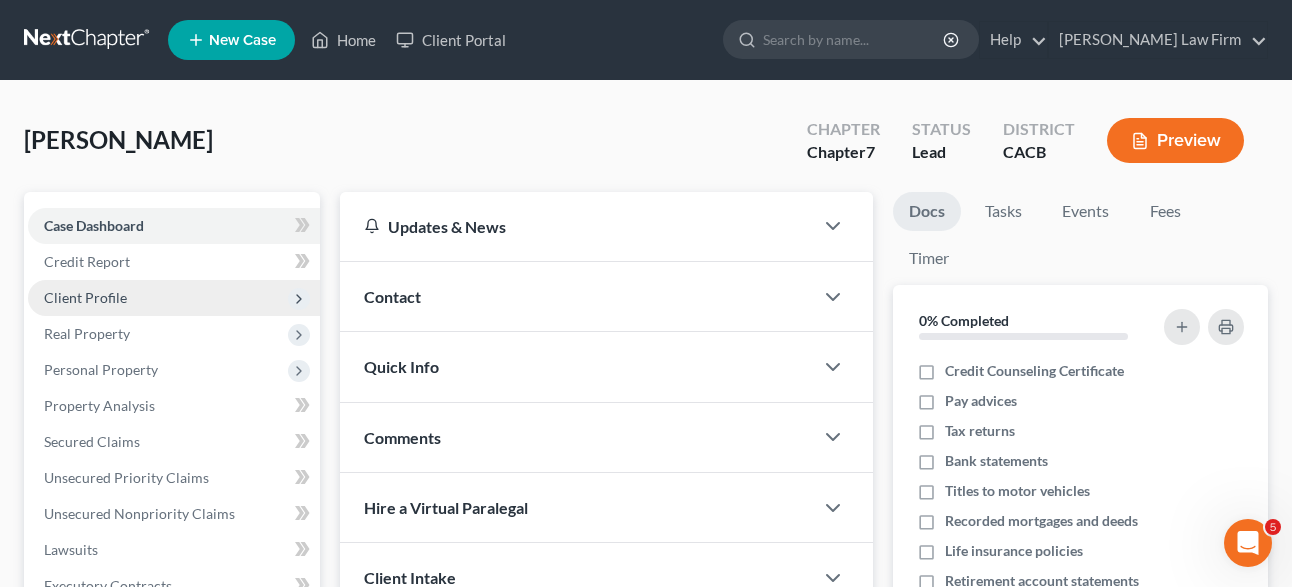 click on "Client Profile" at bounding box center (85, 297) 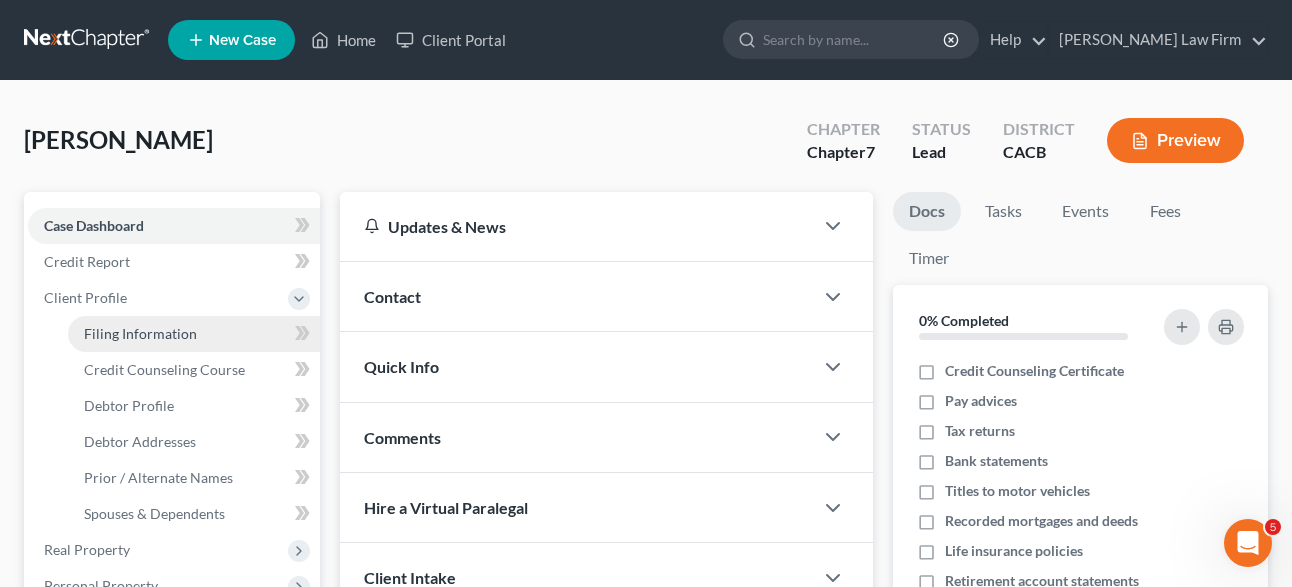 click on "Filing Information" at bounding box center (140, 333) 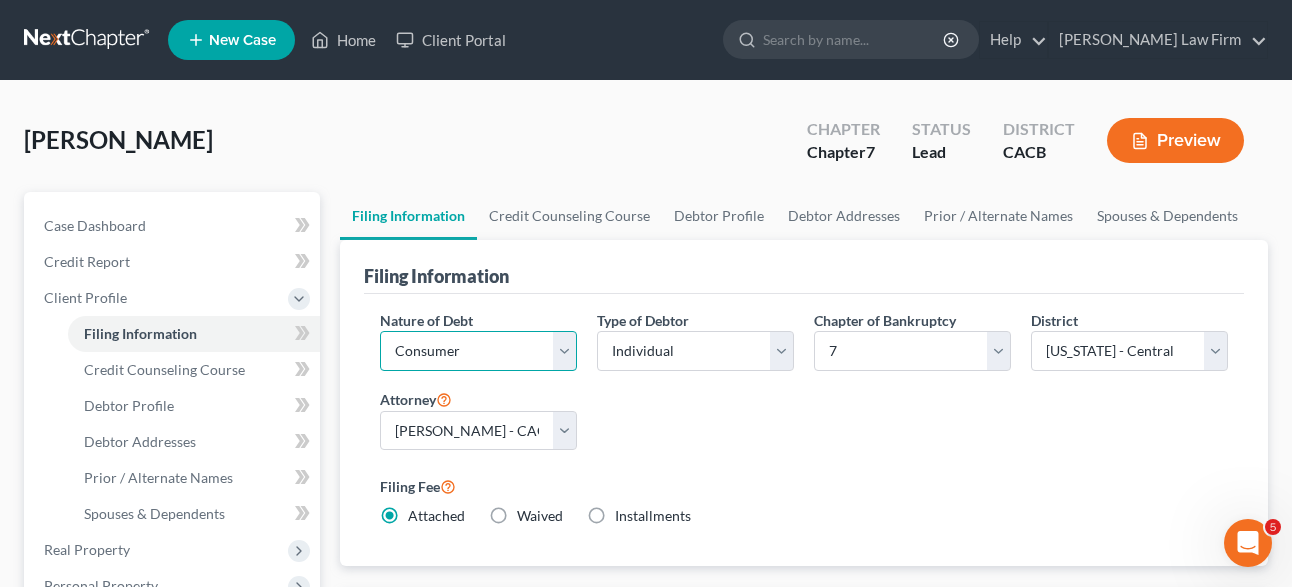 click on "Select Business Consumer Other" at bounding box center [478, 351] 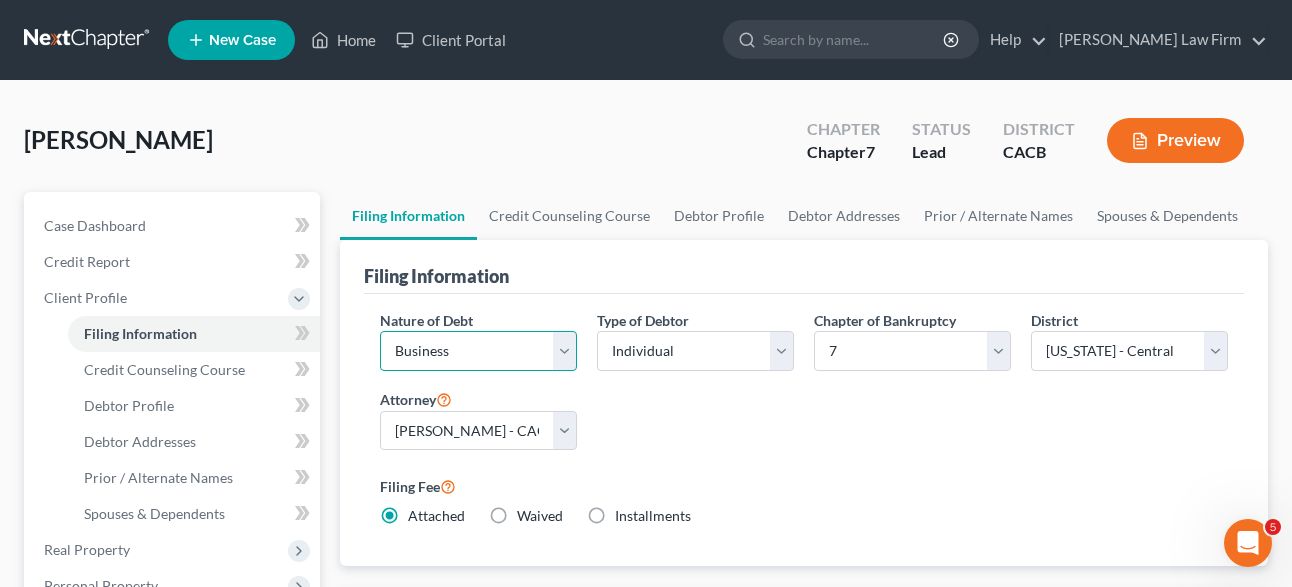 click on "Business" at bounding box center [0, 0] 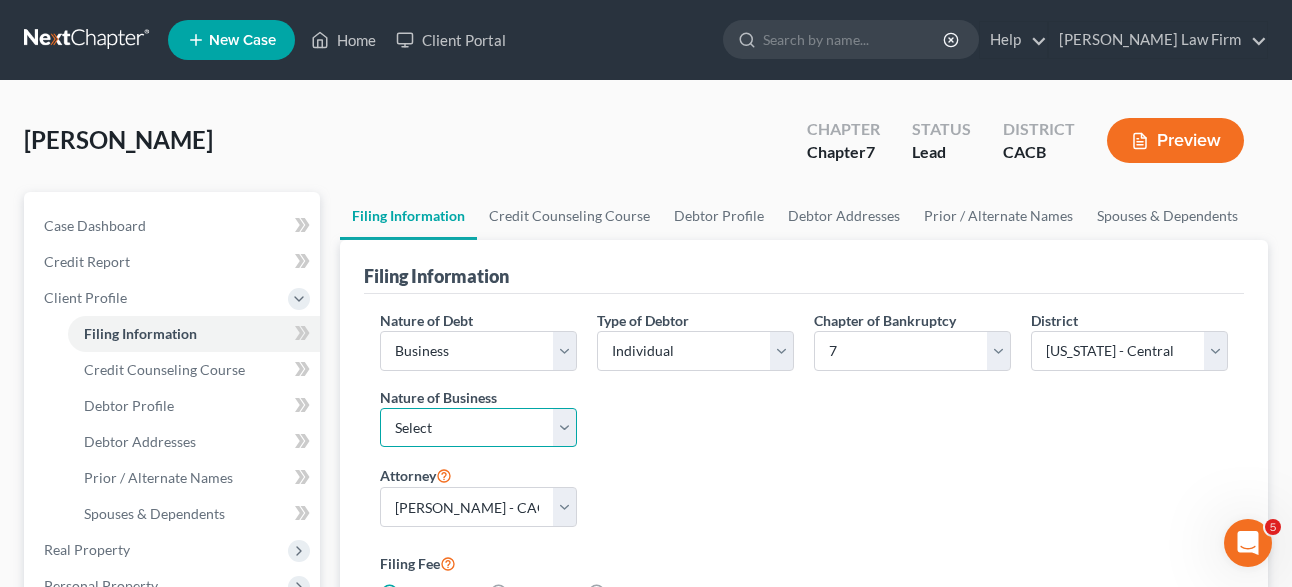 click on "Select Clearing Bank Commodity Broker Health Care Business Other Railroad Single Asset Real Estate As Defined In 11 USC § 101(51B) Stockbroker" at bounding box center (478, 428) 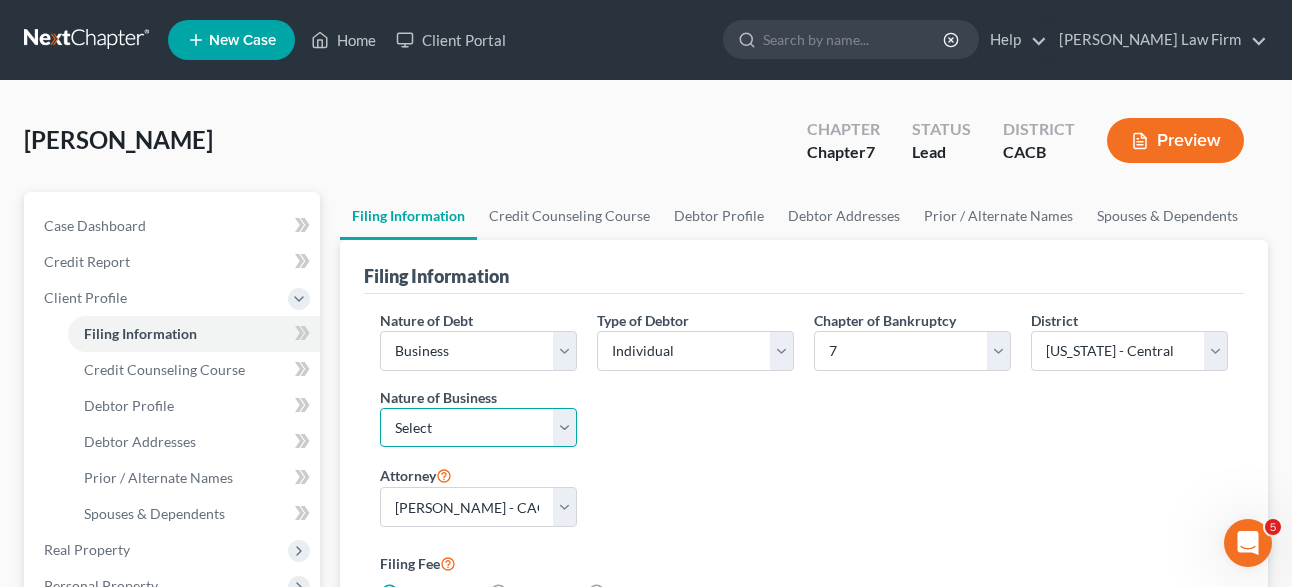 select on "3" 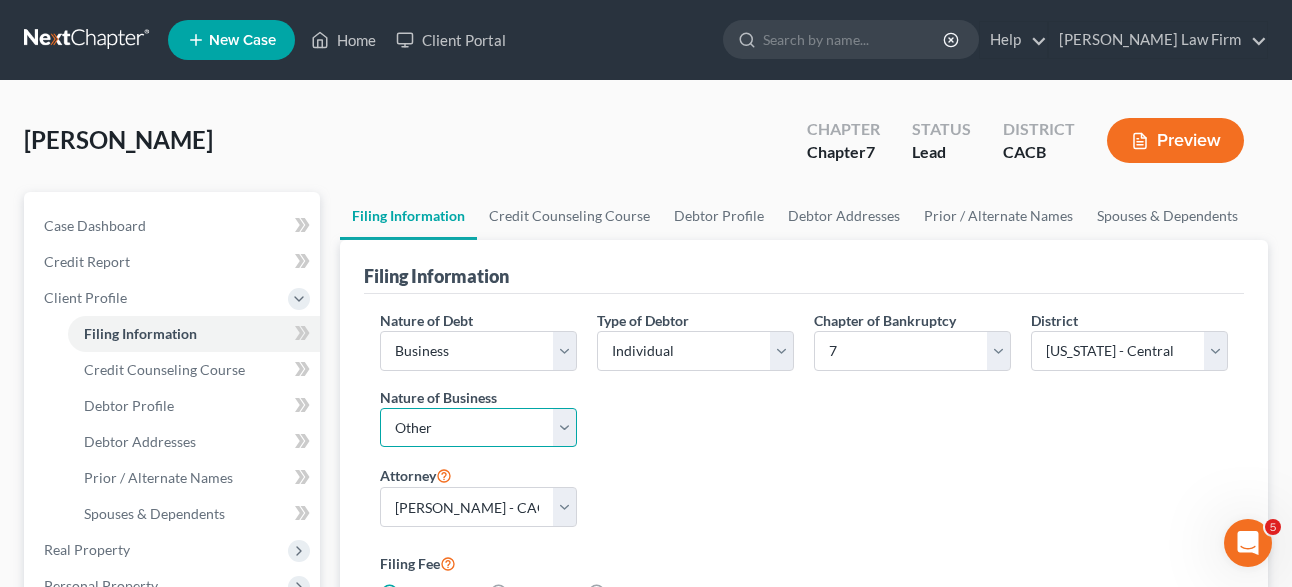 click on "Other" at bounding box center (0, 0) 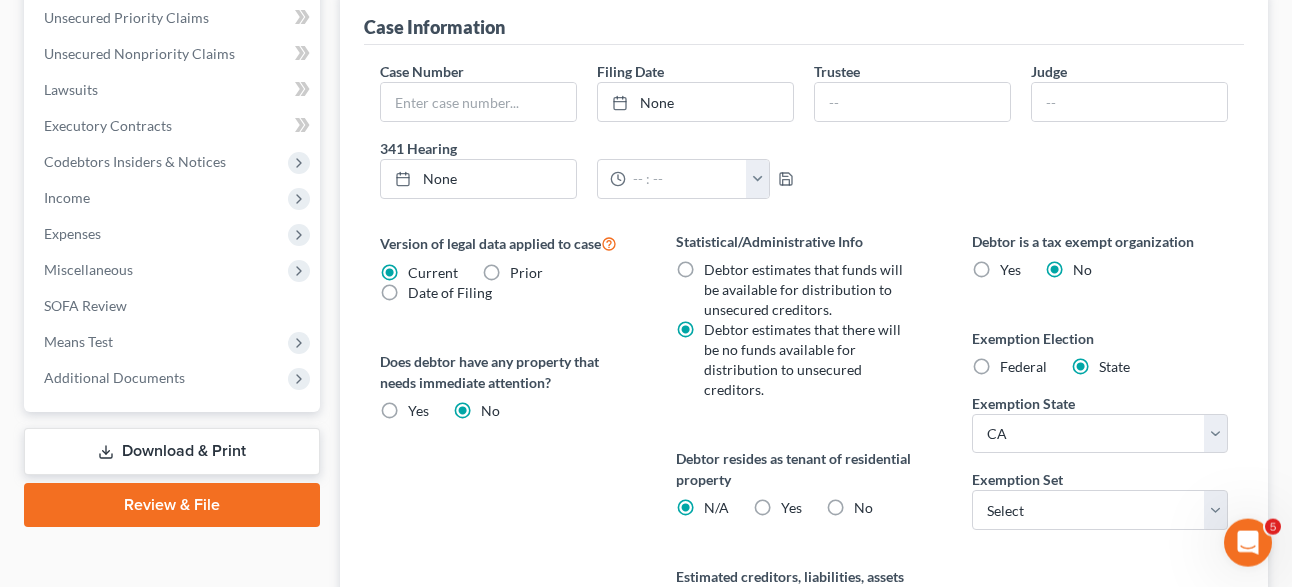 scroll, scrollTop: 714, scrollLeft: 0, axis: vertical 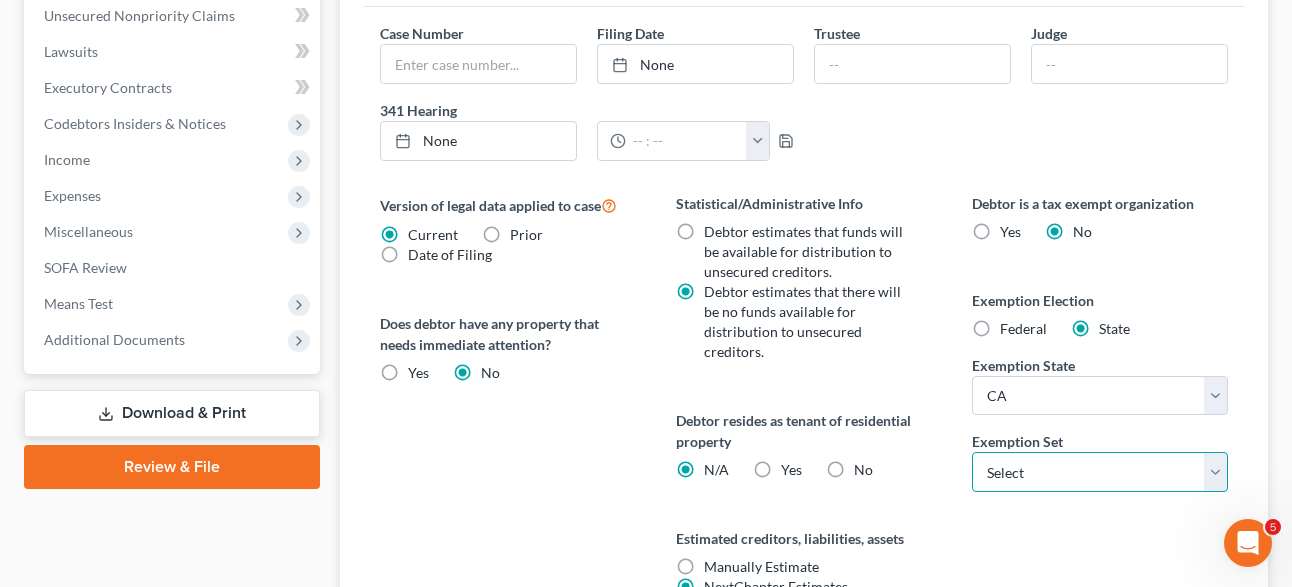 click on "Select 703 704" at bounding box center (1100, 472) 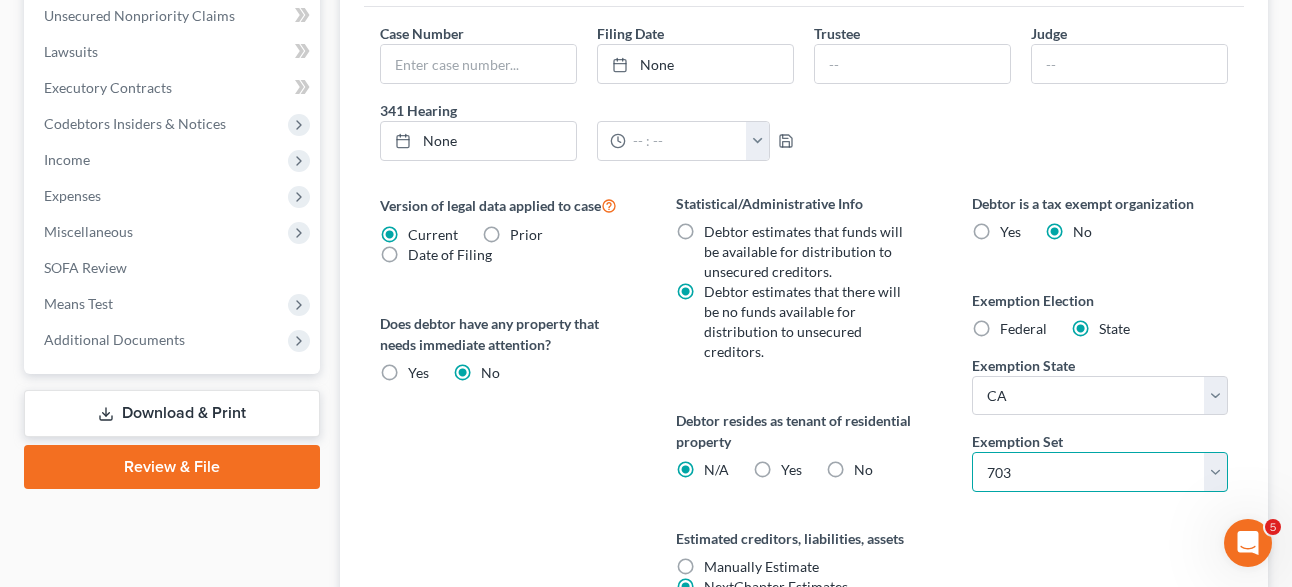 click on "703" at bounding box center [0, 0] 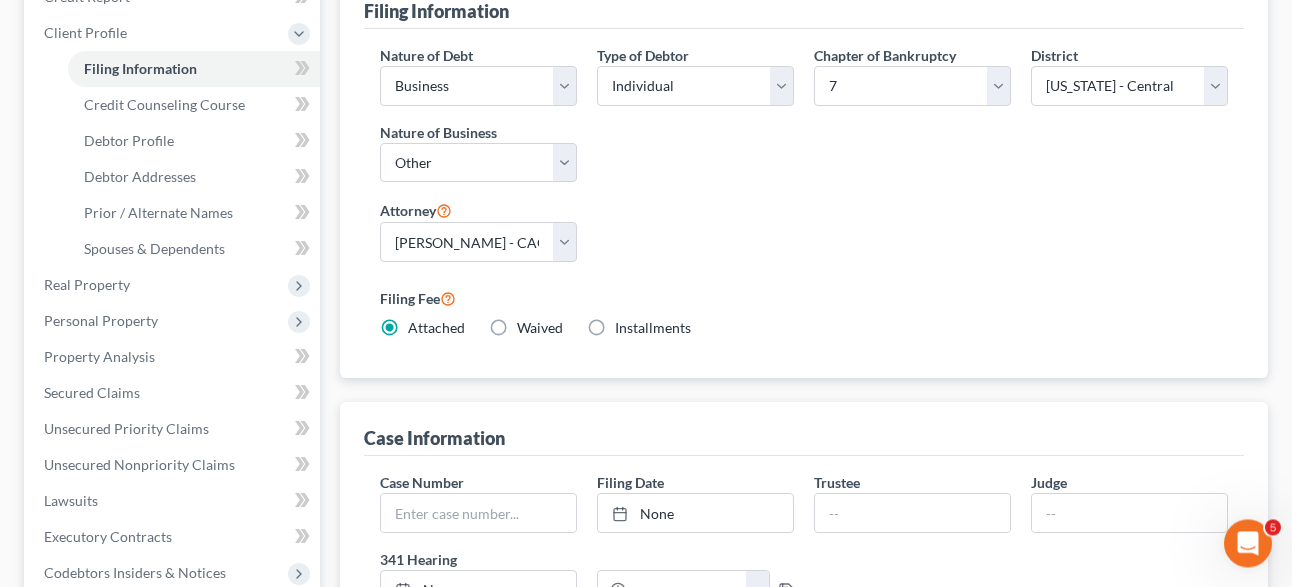 scroll, scrollTop: 95, scrollLeft: 0, axis: vertical 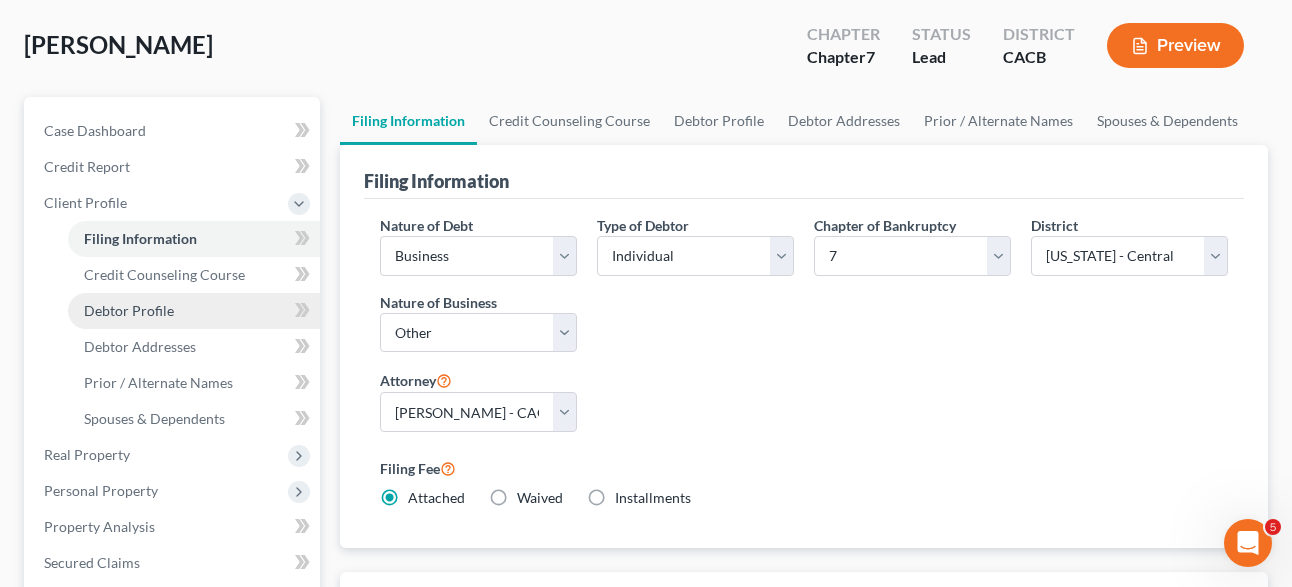 click on "Debtor Profile" at bounding box center (129, 310) 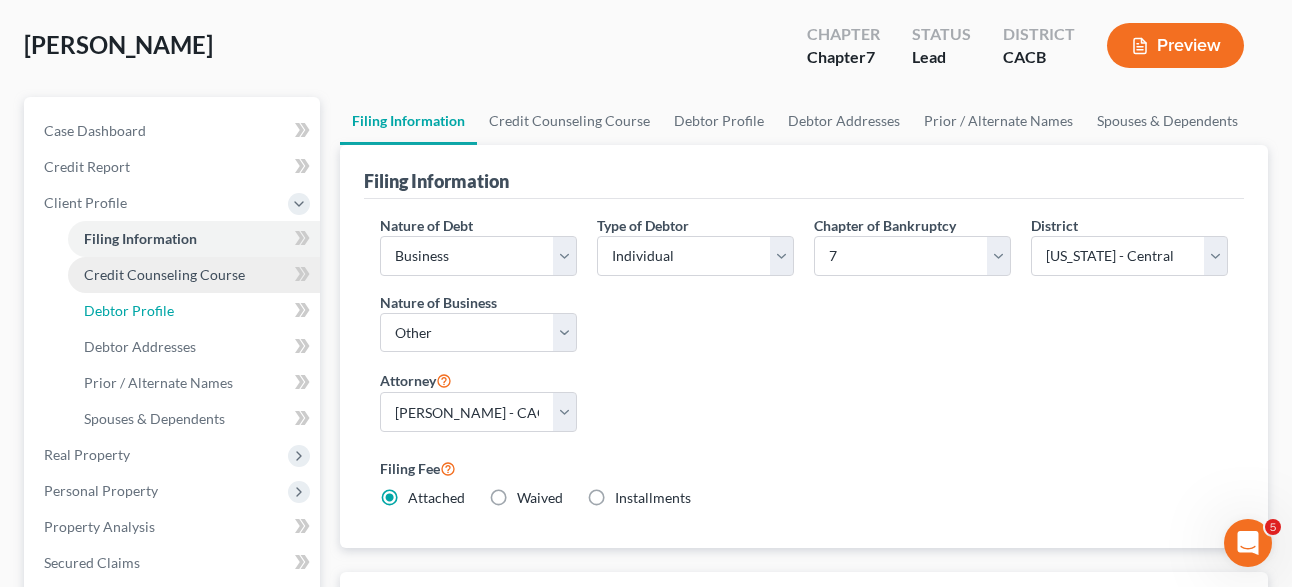 select on "0" 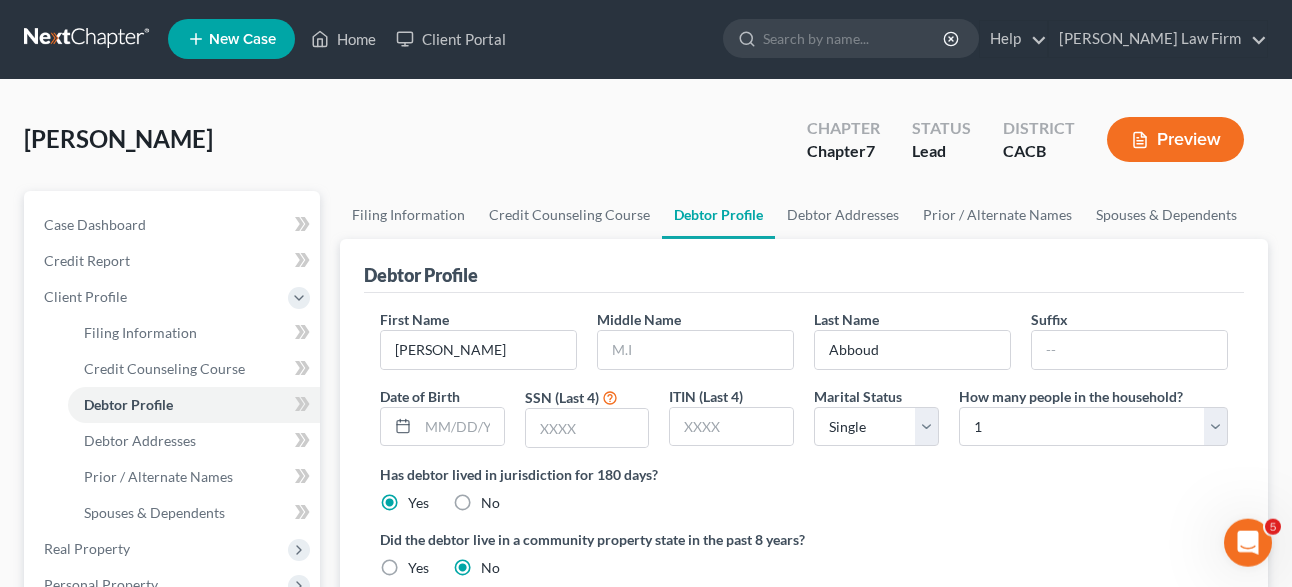 scroll, scrollTop: 0, scrollLeft: 0, axis: both 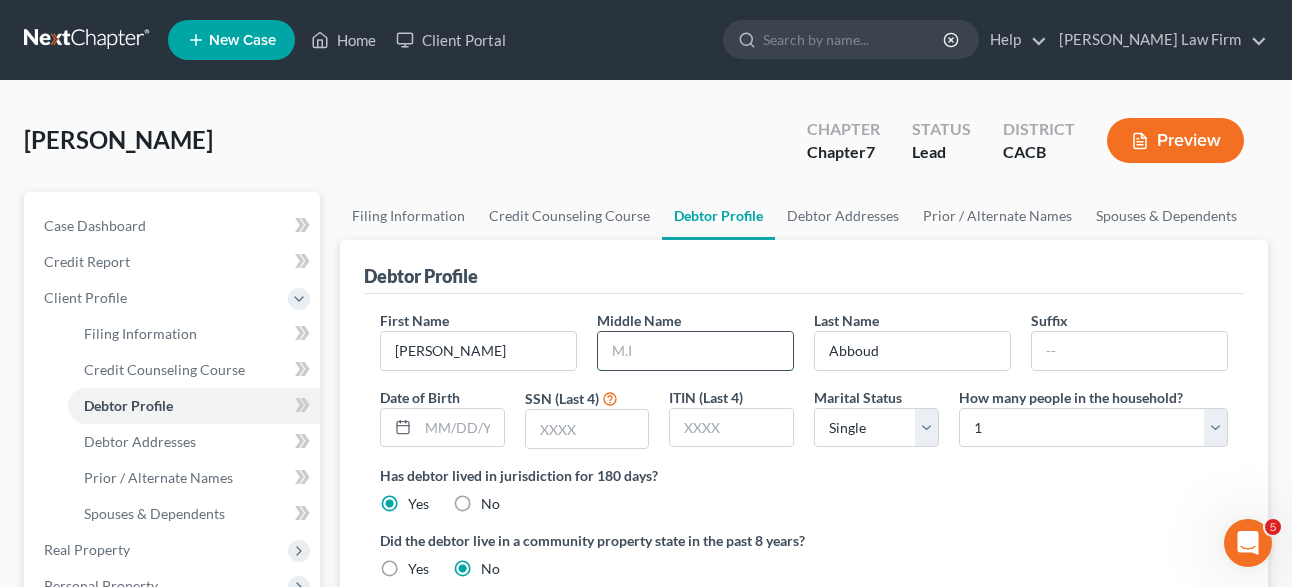click at bounding box center [695, 351] 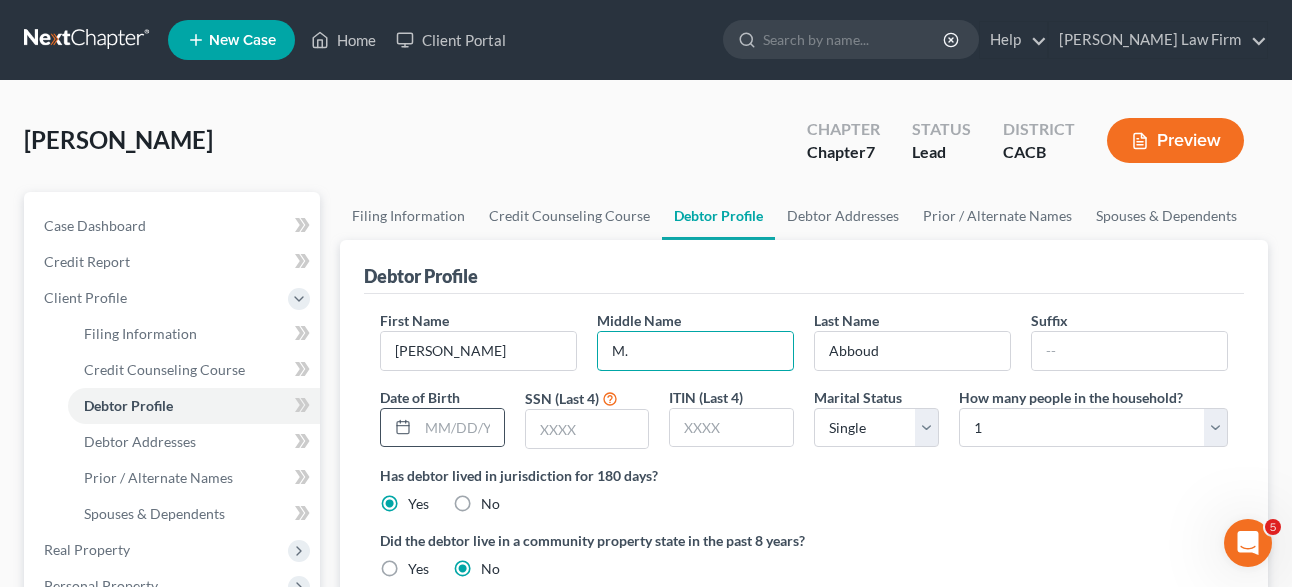 type on "M." 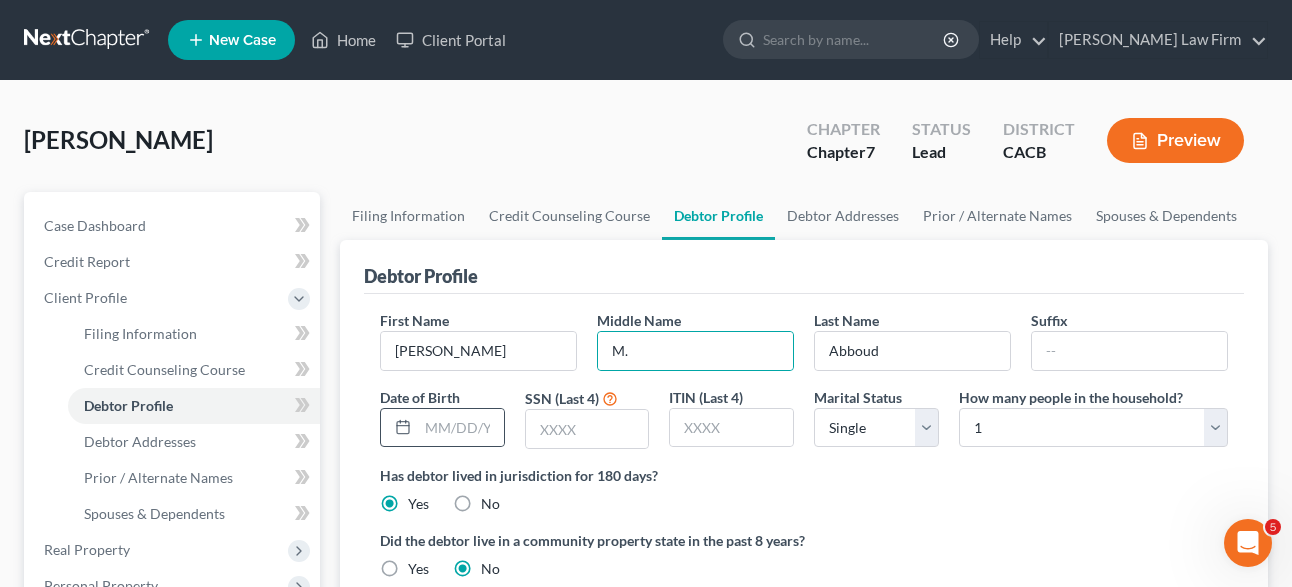 click at bounding box center [399, 428] 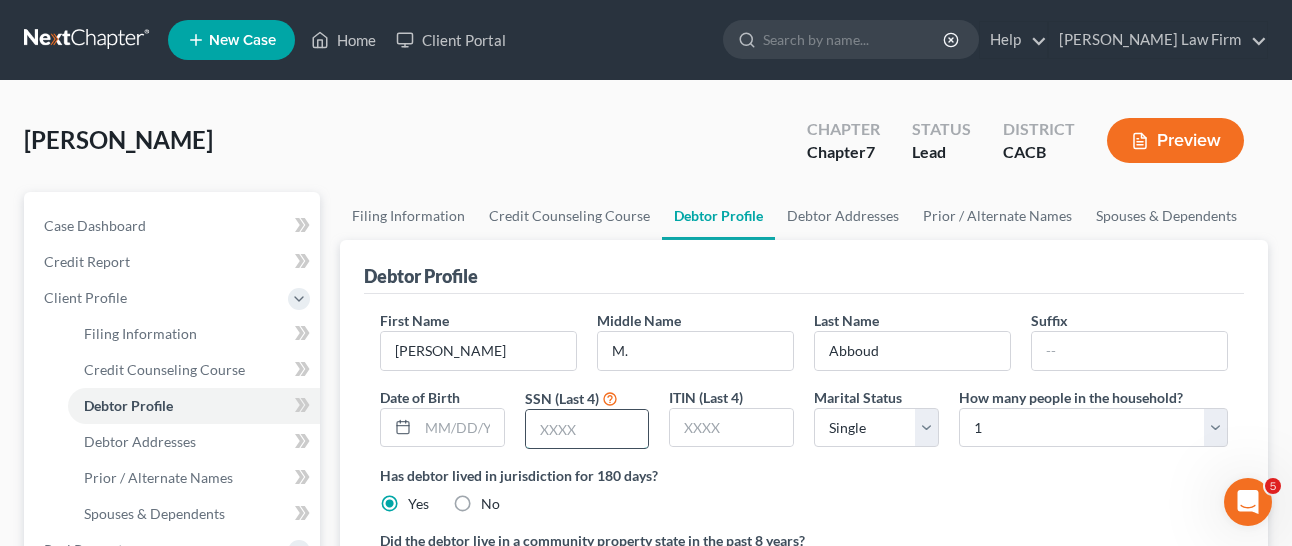 click at bounding box center [587, 429] 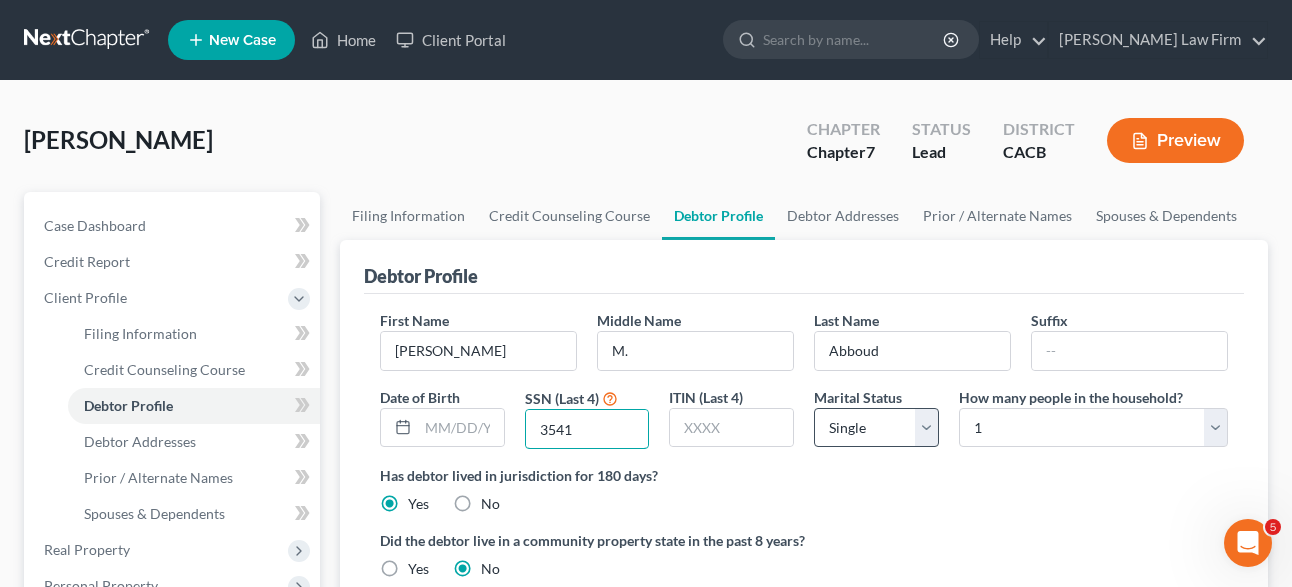 type on "3541" 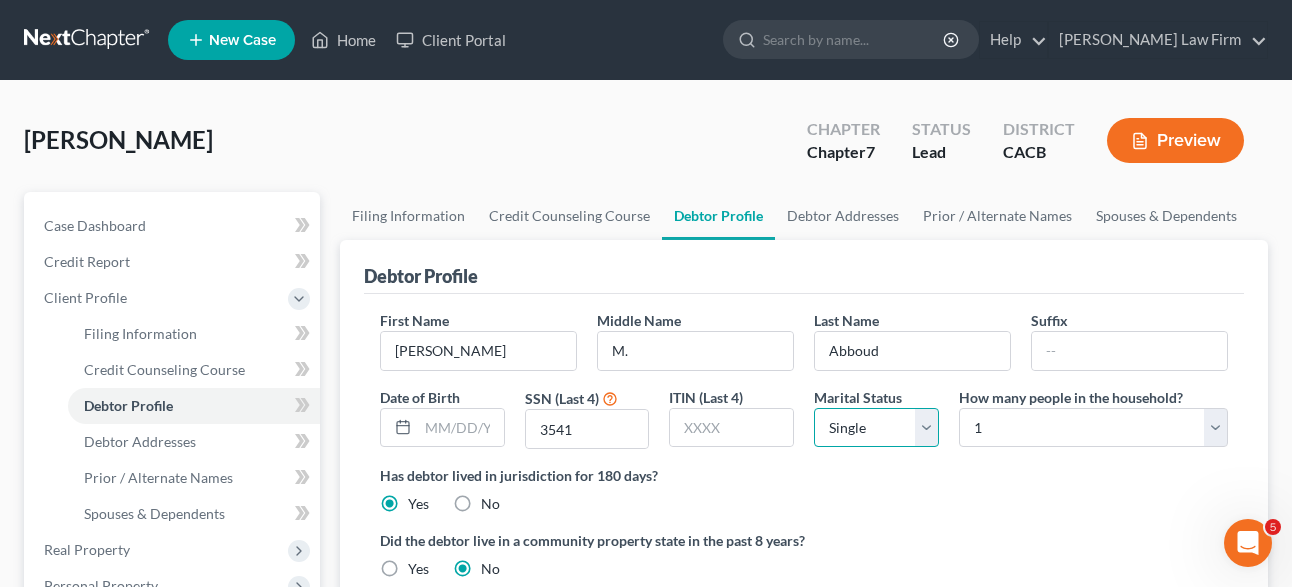 click on "Select Single Married Separated Divorced Widowed" at bounding box center [876, 428] 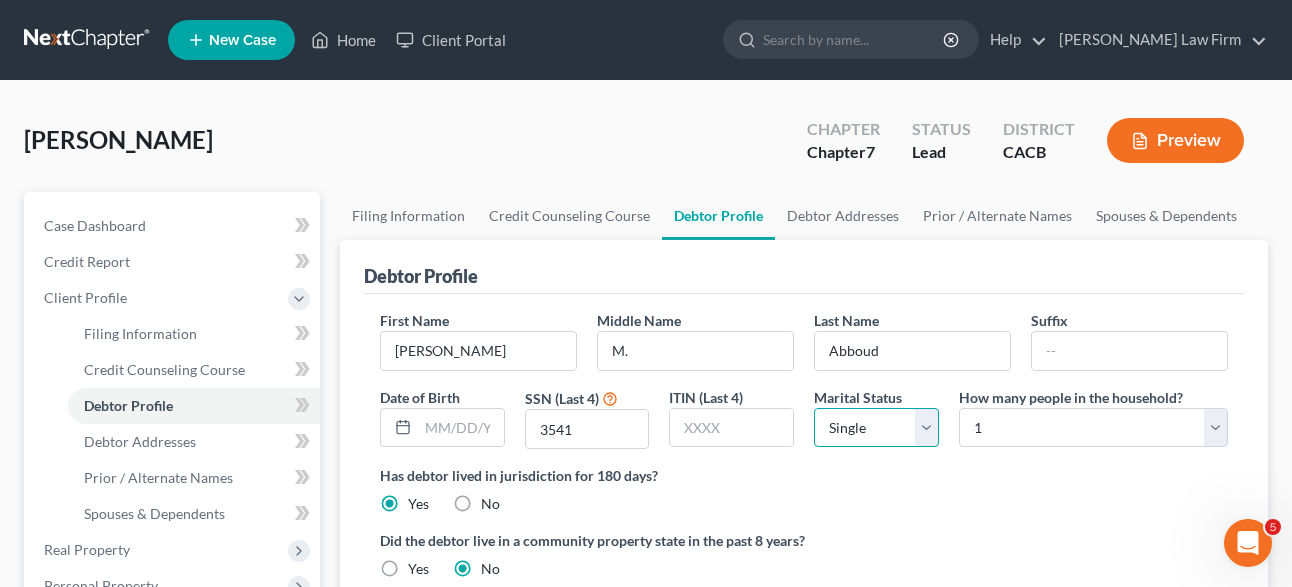 select on "1" 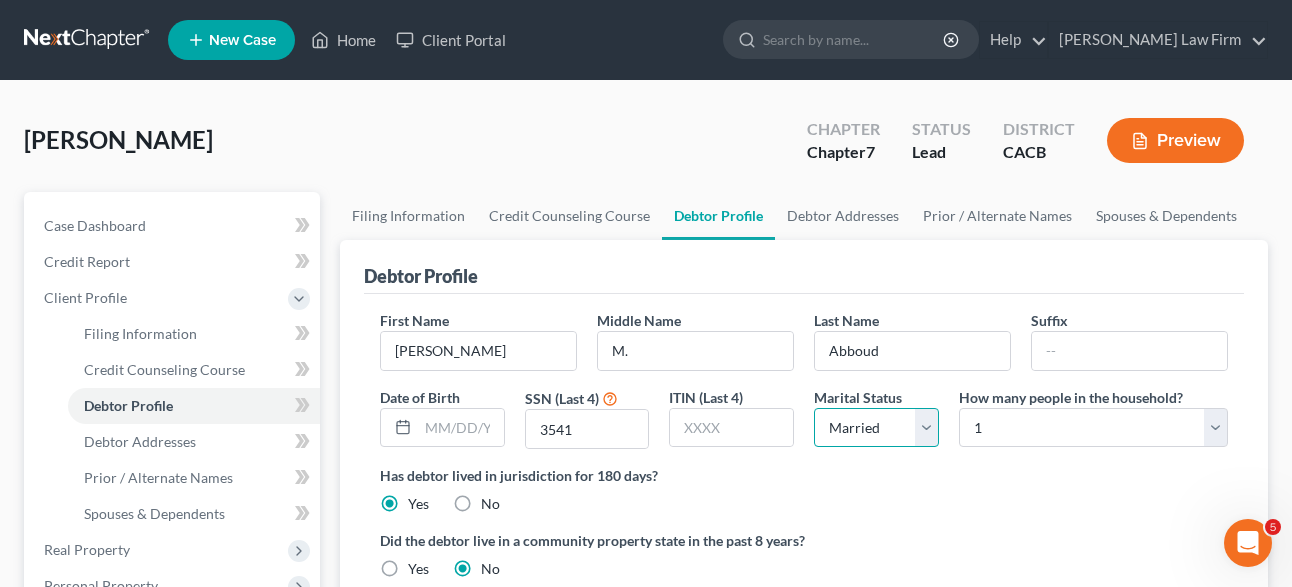 click on "Married" at bounding box center (0, 0) 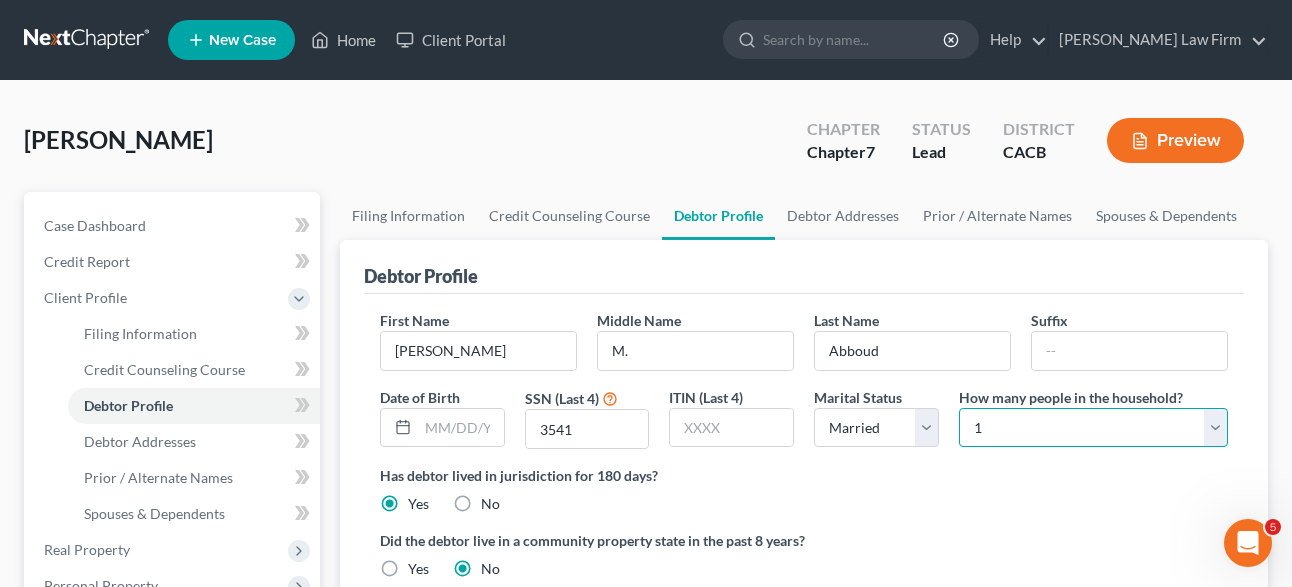 click on "Select 1 2 3 4 5 6 7 8 9 10 11 12 13 14 15 16 17 18 19 20" at bounding box center (1093, 428) 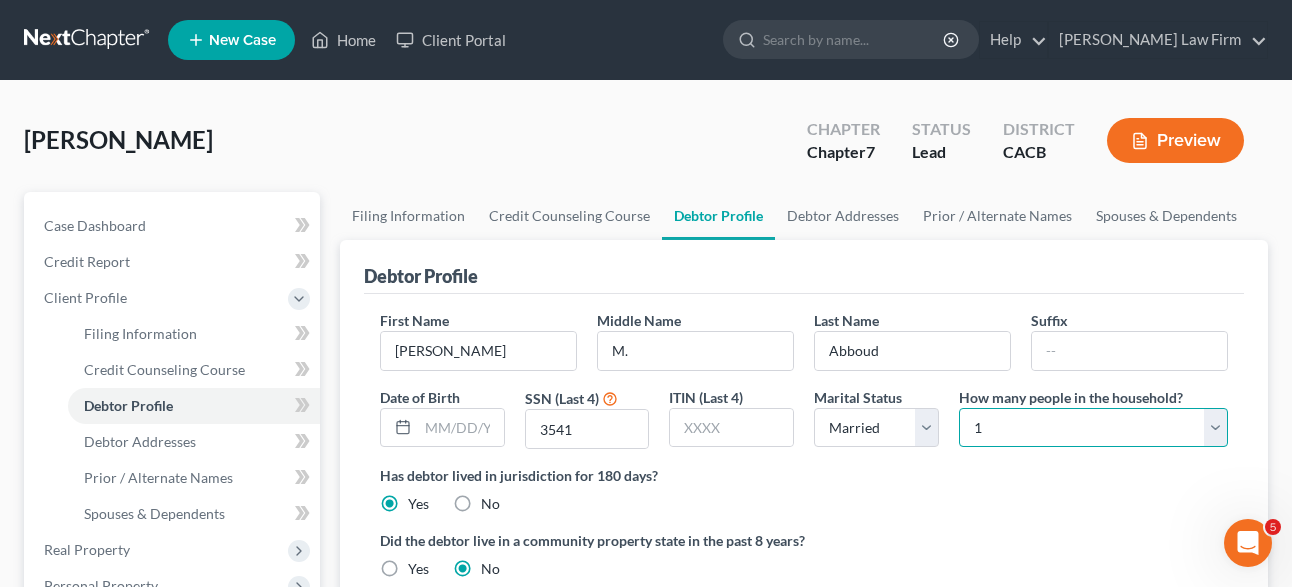 select on "4" 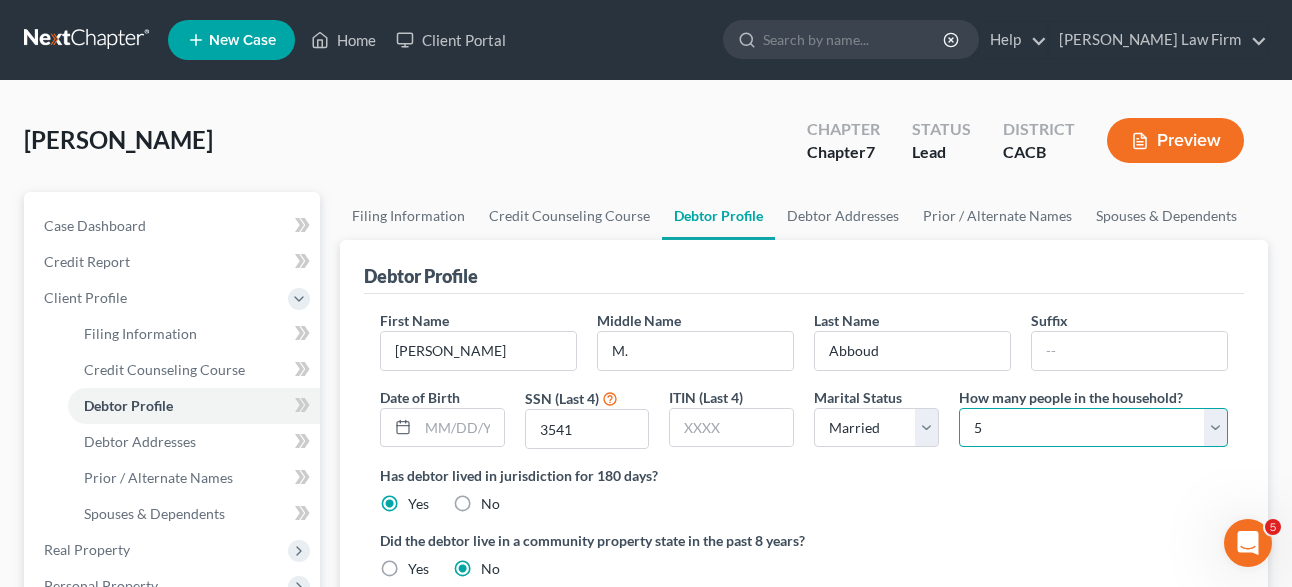 click on "5" at bounding box center [0, 0] 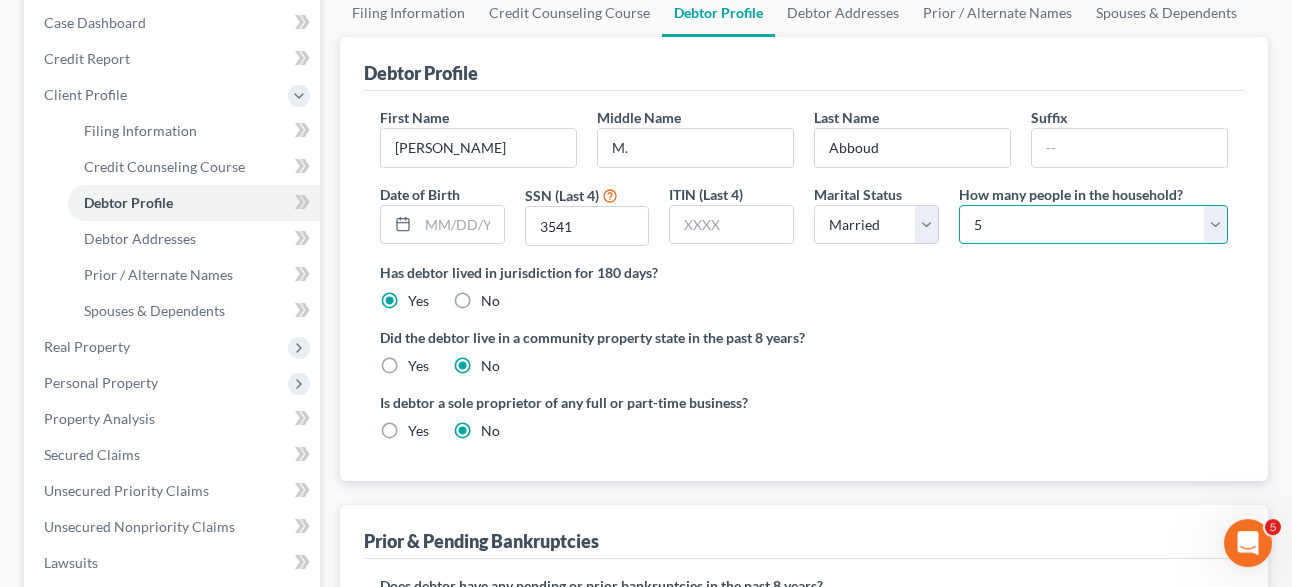 scroll, scrollTop: 204, scrollLeft: 0, axis: vertical 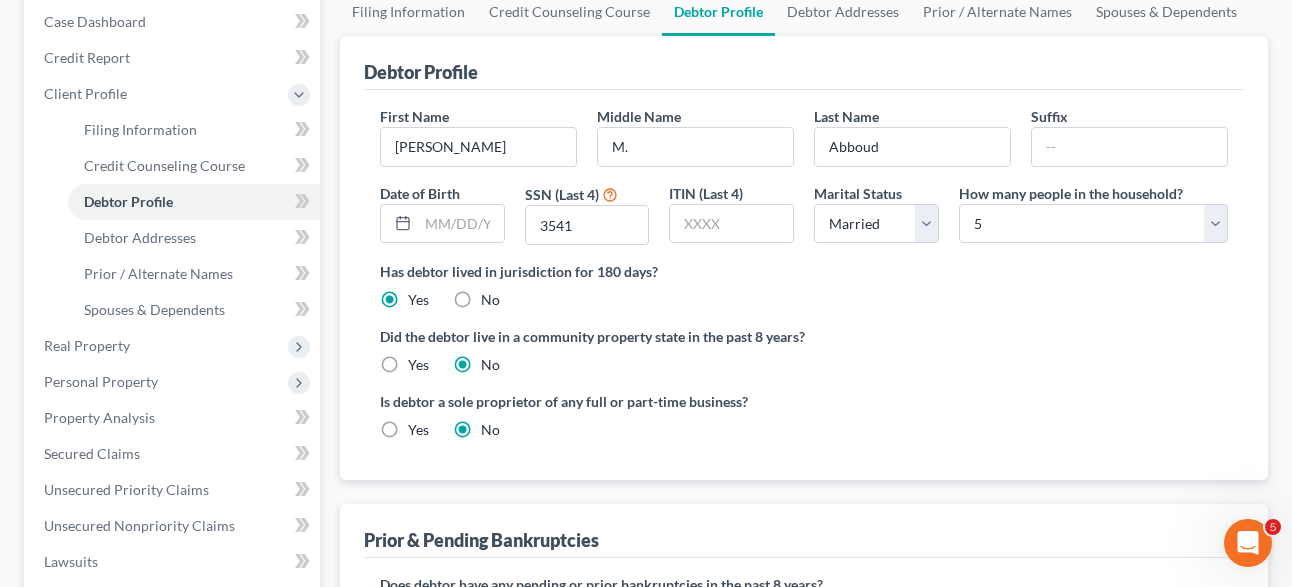 click on "Yes" at bounding box center [418, 365] 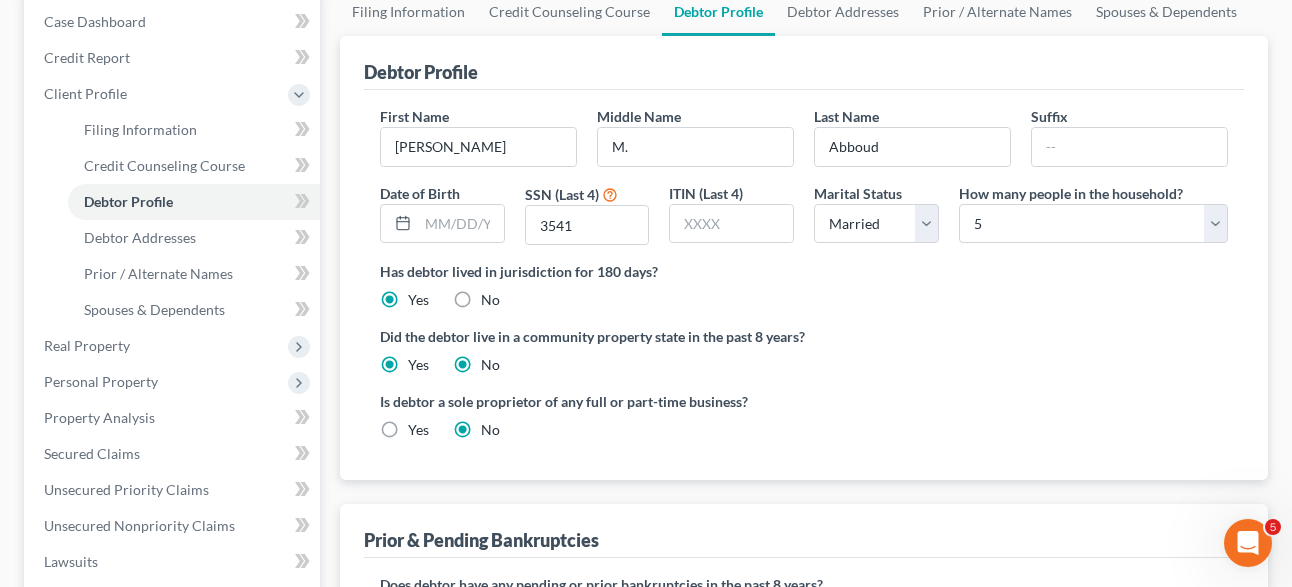 radio on "false" 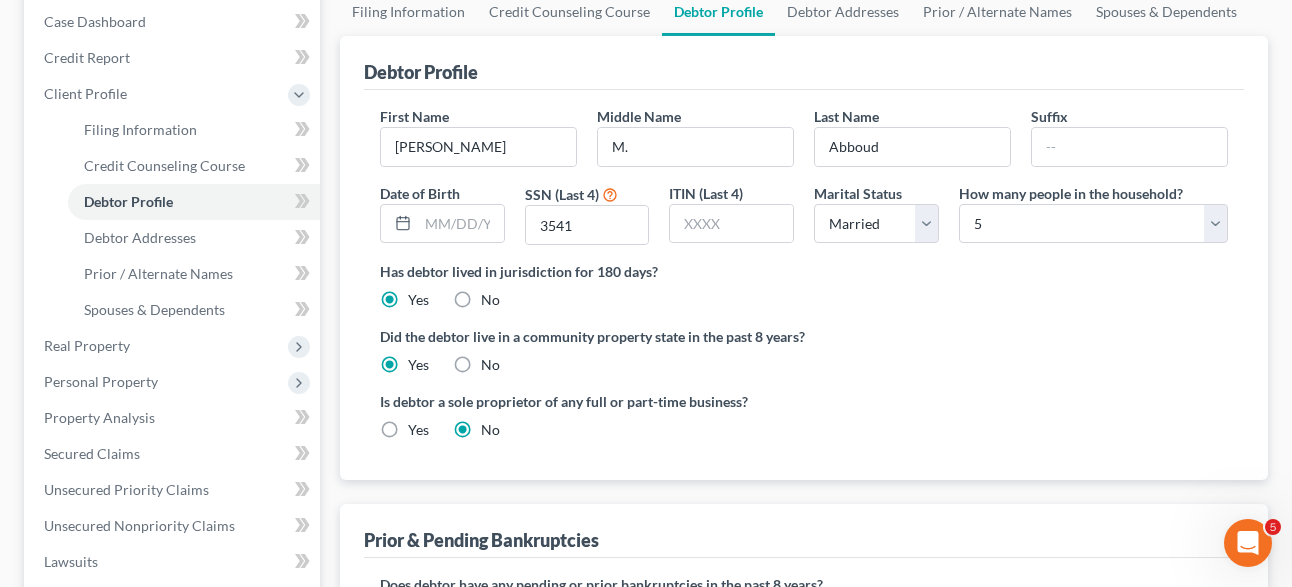click on "Yes" at bounding box center [418, 430] 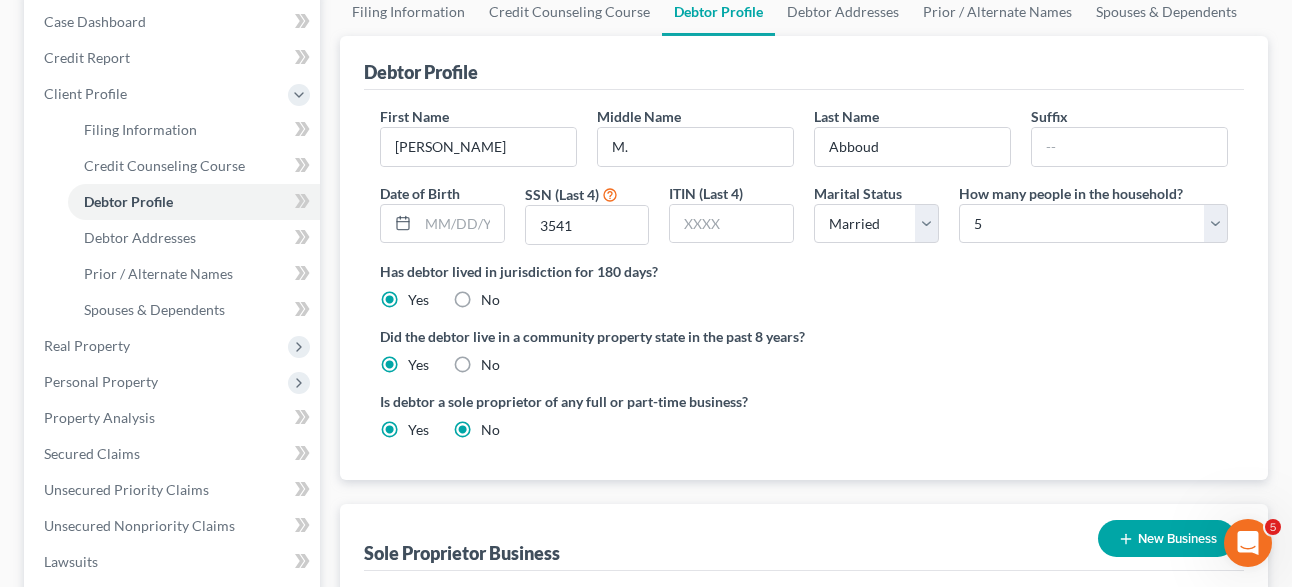 radio on "false" 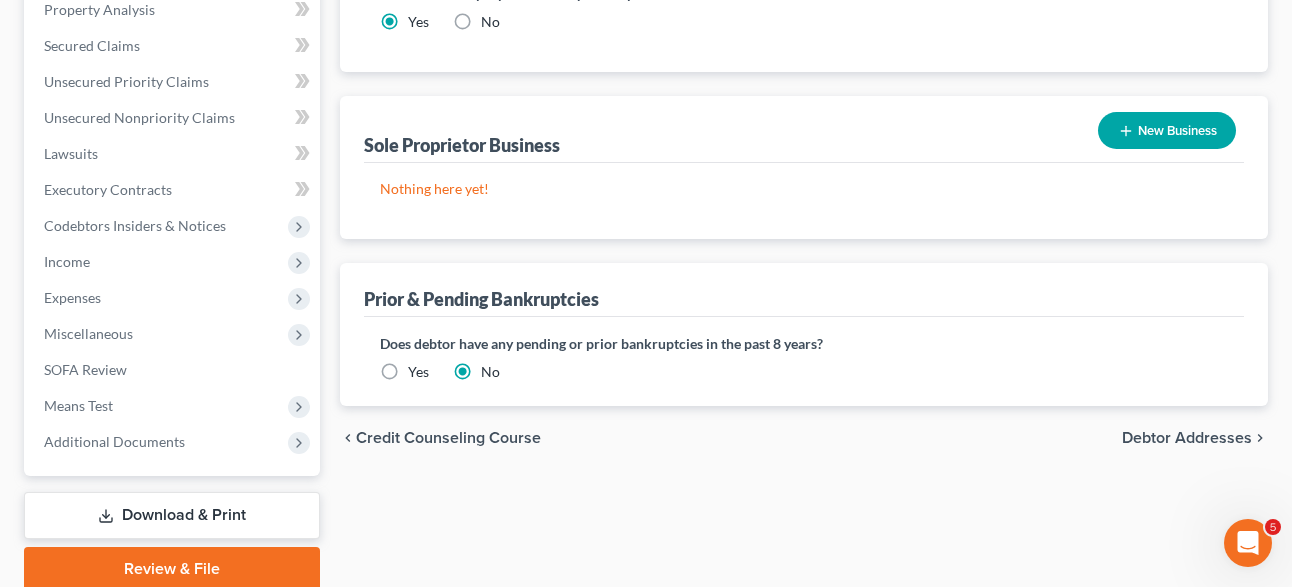 scroll, scrollTop: 690, scrollLeft: 0, axis: vertical 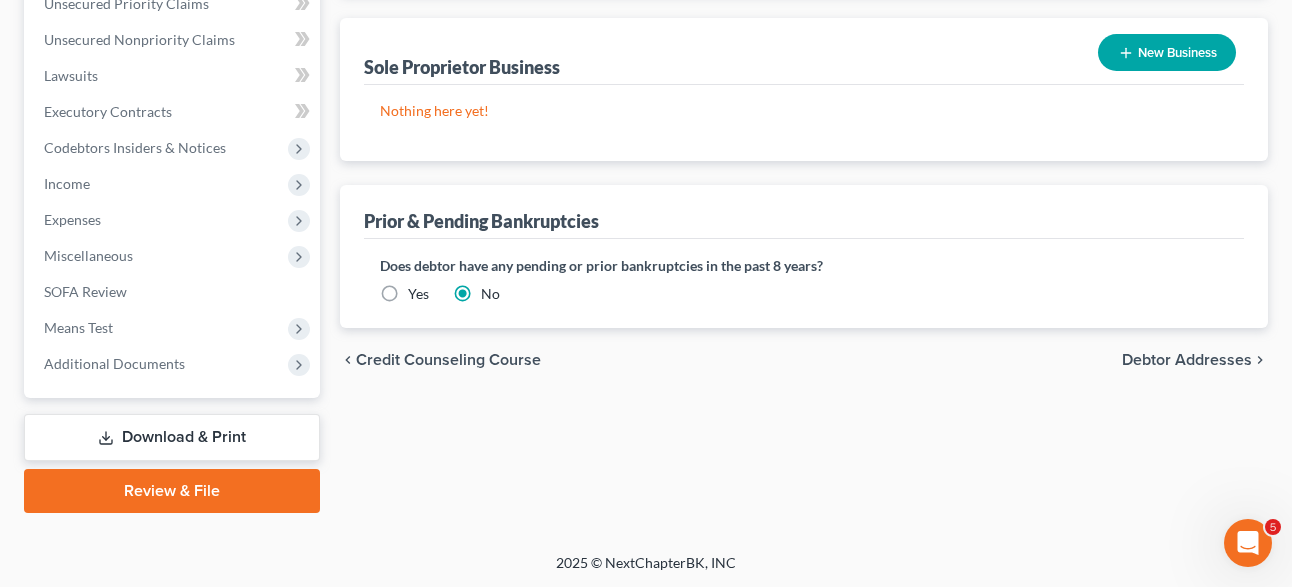 click on "Debtor Addresses" at bounding box center (1187, 360) 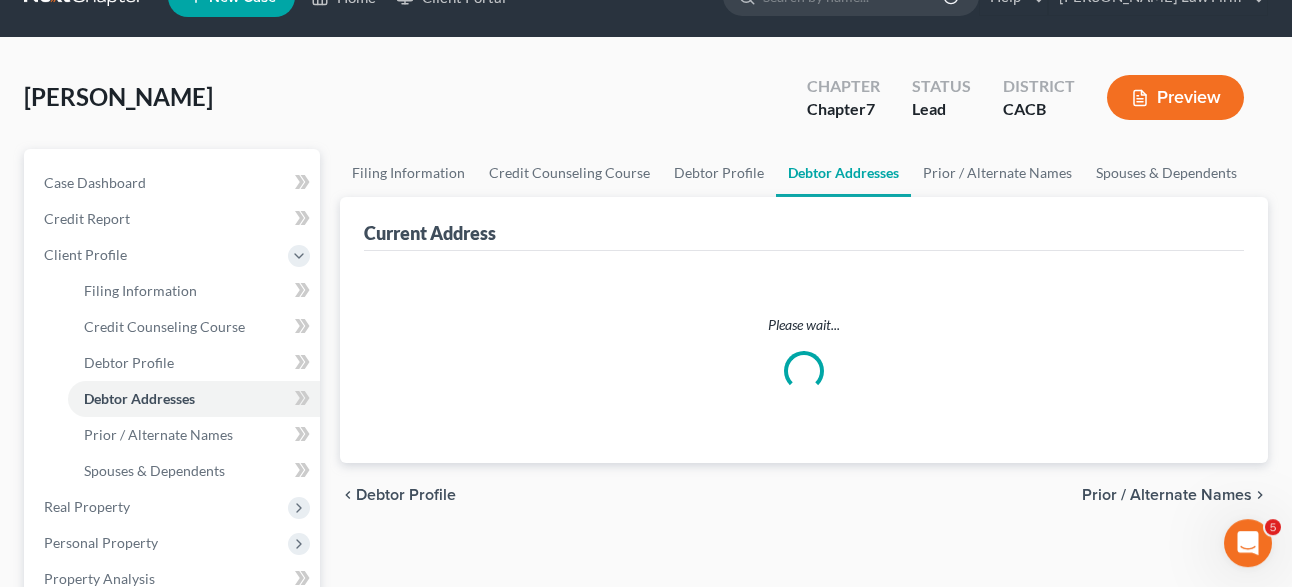 select on "0" 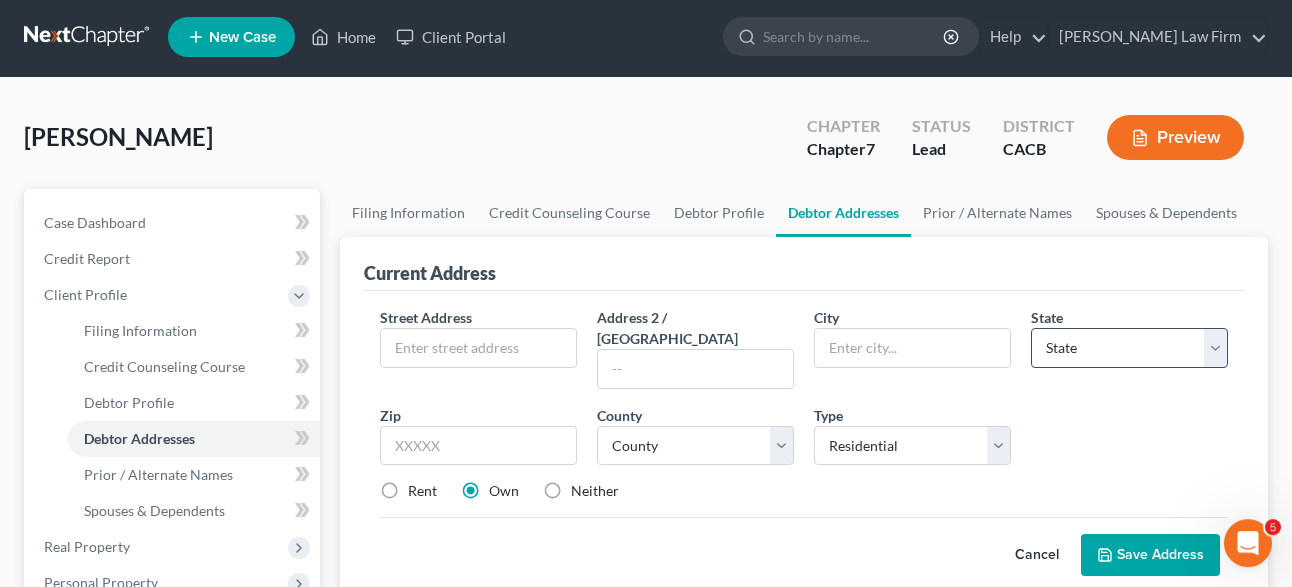 scroll, scrollTop: 0, scrollLeft: 0, axis: both 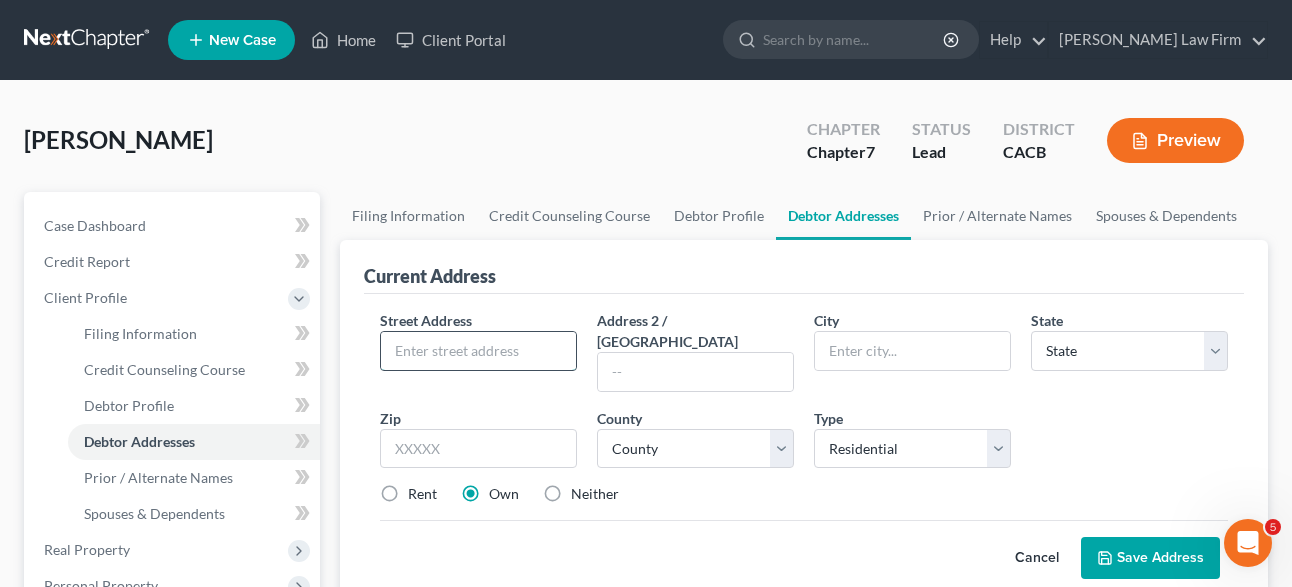 click at bounding box center [478, 351] 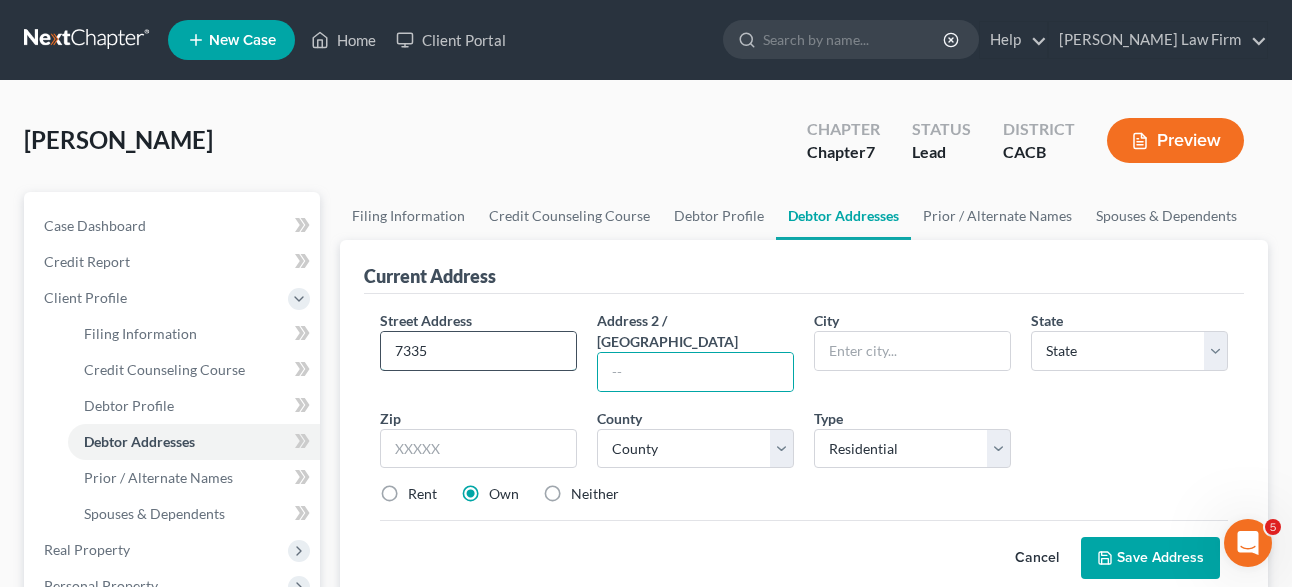 click on "7335" at bounding box center [478, 351] 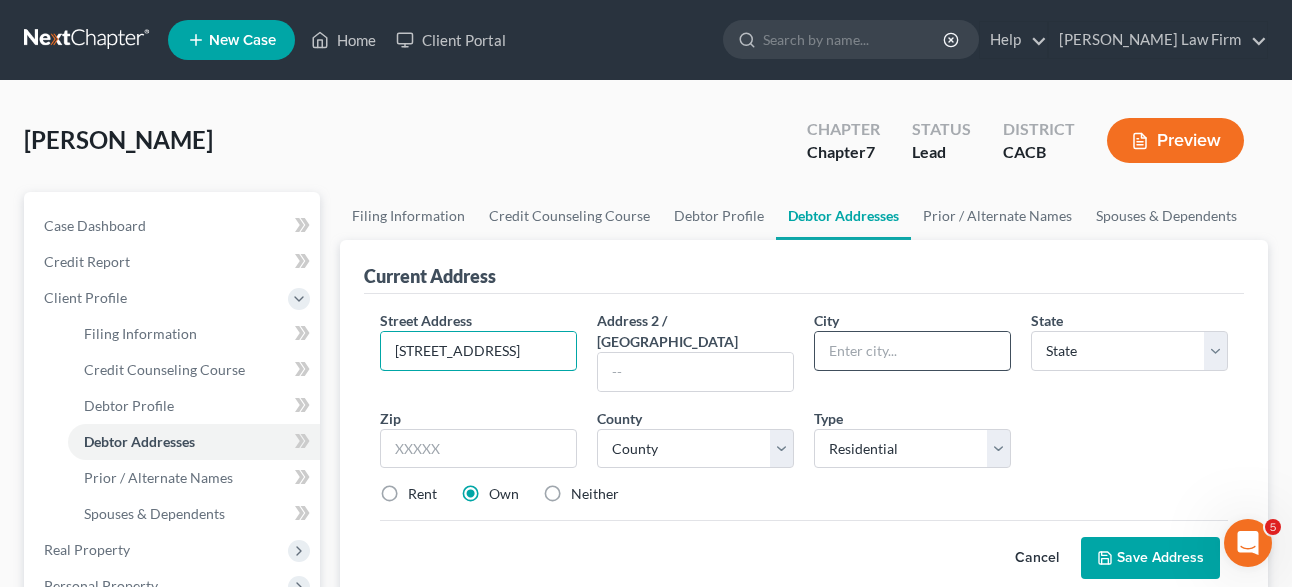 type on "[STREET_ADDRESS]" 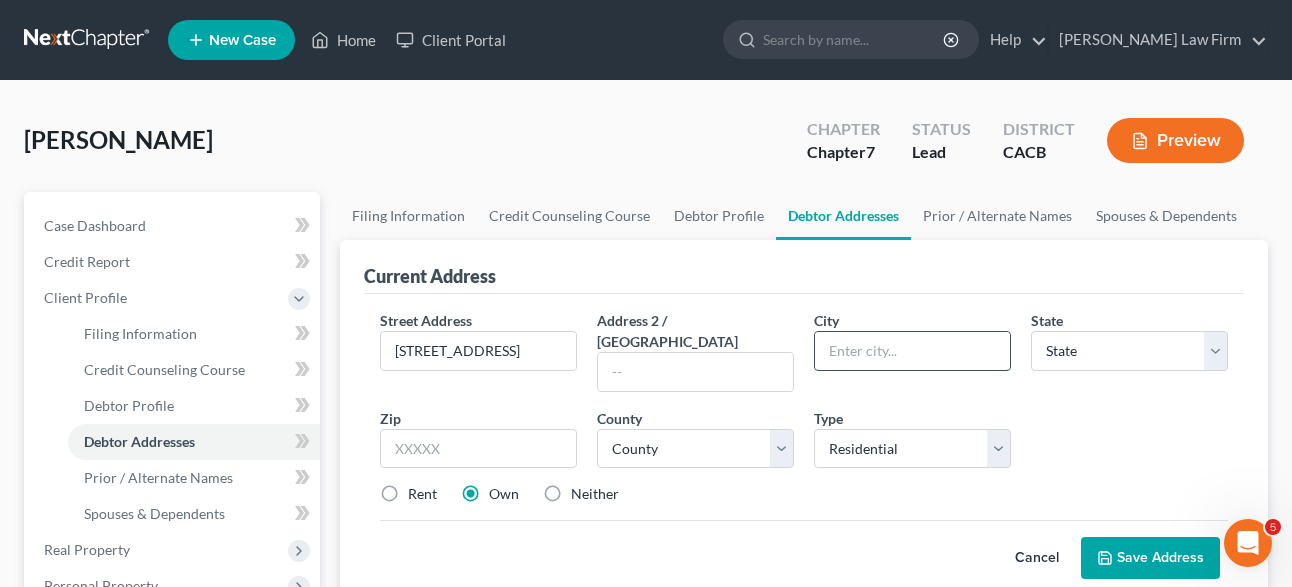 click at bounding box center (912, 351) 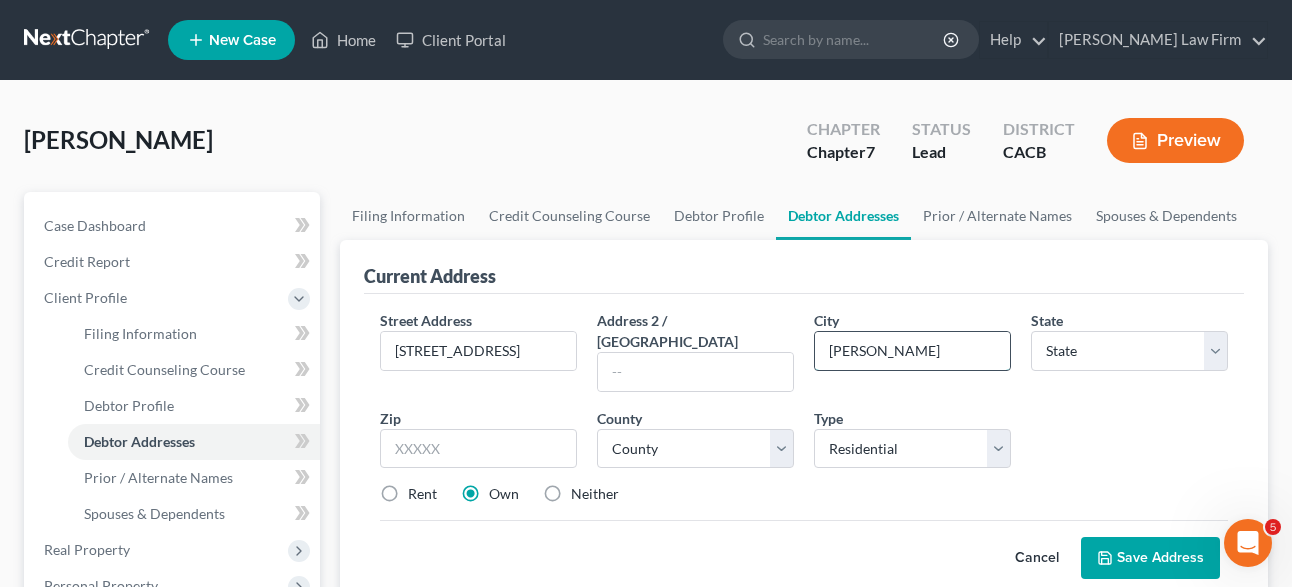 type on "[PERSON_NAME]" 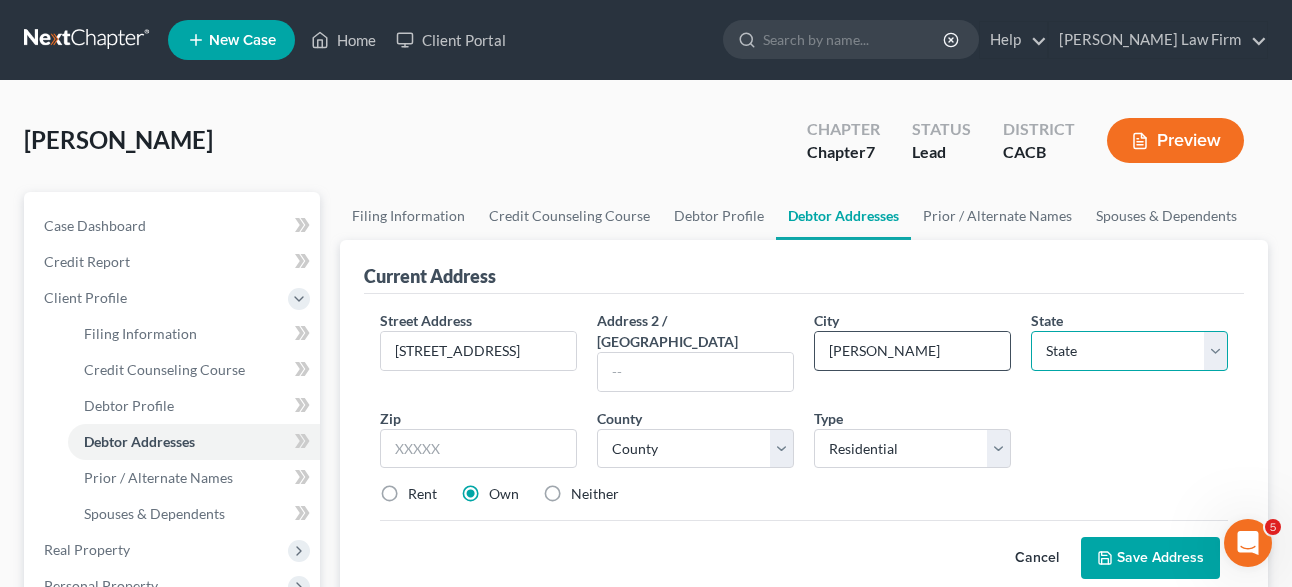 select on "4" 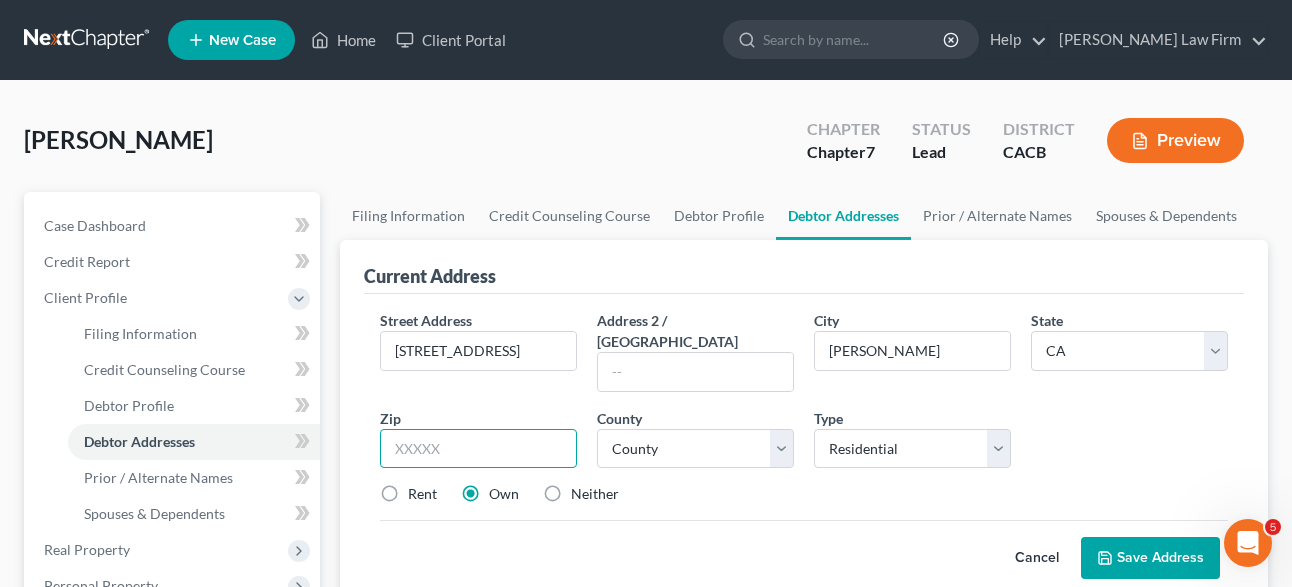 click at bounding box center (478, 449) 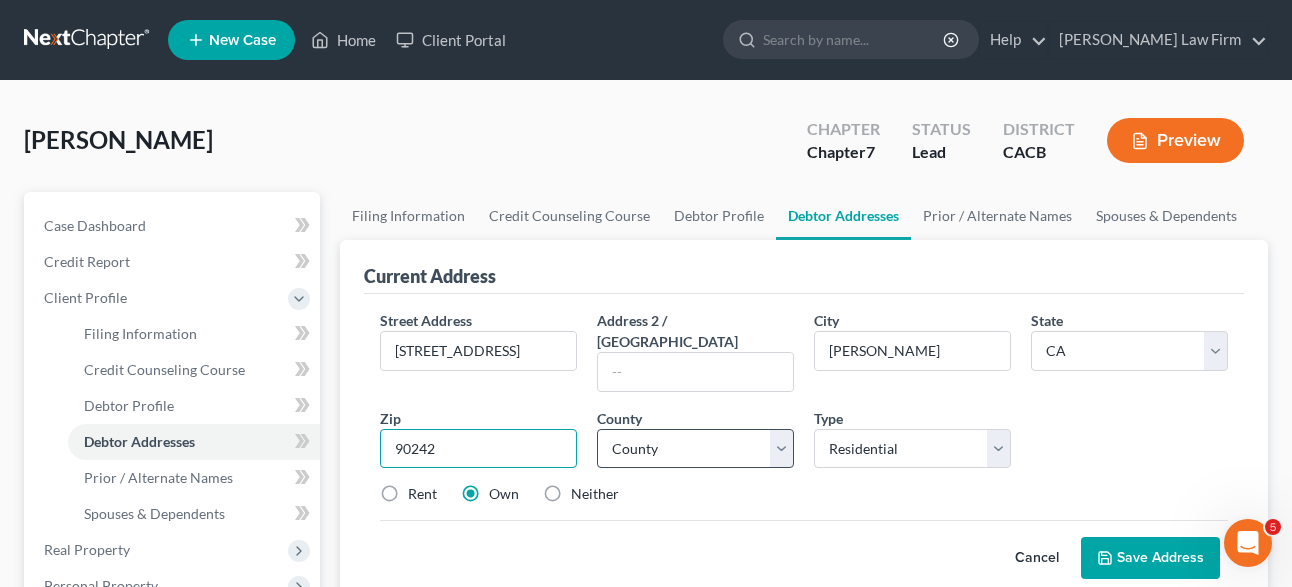 type on "90242" 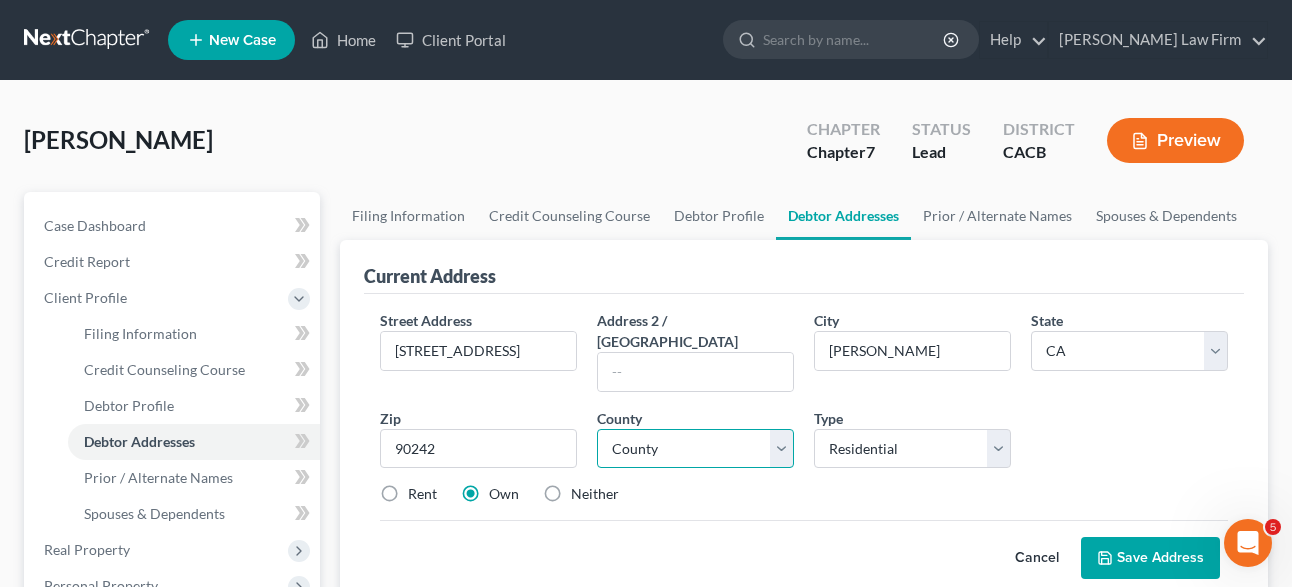 click on "County [GEOGRAPHIC_DATA] [GEOGRAPHIC_DATA] [GEOGRAPHIC_DATA] [GEOGRAPHIC_DATA] [GEOGRAPHIC_DATA] [GEOGRAPHIC_DATA] [GEOGRAPHIC_DATA] [GEOGRAPHIC_DATA] [GEOGRAPHIC_DATA] [GEOGRAPHIC_DATA] [GEOGRAPHIC_DATA] [GEOGRAPHIC_DATA] [GEOGRAPHIC_DATA] [GEOGRAPHIC_DATA] [GEOGRAPHIC_DATA] [GEOGRAPHIC_DATA] [GEOGRAPHIC_DATA] [GEOGRAPHIC_DATA] [GEOGRAPHIC_DATA] [GEOGRAPHIC_DATA] [GEOGRAPHIC_DATA] [GEOGRAPHIC_DATA] [GEOGRAPHIC_DATA] [GEOGRAPHIC_DATA] [GEOGRAPHIC_DATA] [GEOGRAPHIC_DATA] [GEOGRAPHIC_DATA] [GEOGRAPHIC_DATA] [US_STATE][GEOGRAPHIC_DATA] [GEOGRAPHIC_DATA] [GEOGRAPHIC_DATA] [GEOGRAPHIC_DATA] [GEOGRAPHIC_DATA] [GEOGRAPHIC_DATA] [GEOGRAPHIC_DATA] [GEOGRAPHIC_DATA] [GEOGRAPHIC_DATA] [GEOGRAPHIC_DATA] [GEOGRAPHIC_DATA] [GEOGRAPHIC_DATA][PERSON_NAME] [GEOGRAPHIC_DATA] [GEOGRAPHIC_DATA] [GEOGRAPHIC_DATA] [GEOGRAPHIC_DATA] [GEOGRAPHIC_DATA] [GEOGRAPHIC_DATA] [GEOGRAPHIC_DATA] [GEOGRAPHIC_DATA] [GEOGRAPHIC_DATA] [GEOGRAPHIC_DATA] [GEOGRAPHIC_DATA] [GEOGRAPHIC_DATA] [GEOGRAPHIC_DATA] [GEOGRAPHIC_DATA] [GEOGRAPHIC_DATA] [GEOGRAPHIC_DATA] [GEOGRAPHIC_DATA] [GEOGRAPHIC_DATA]" at bounding box center (695, 449) 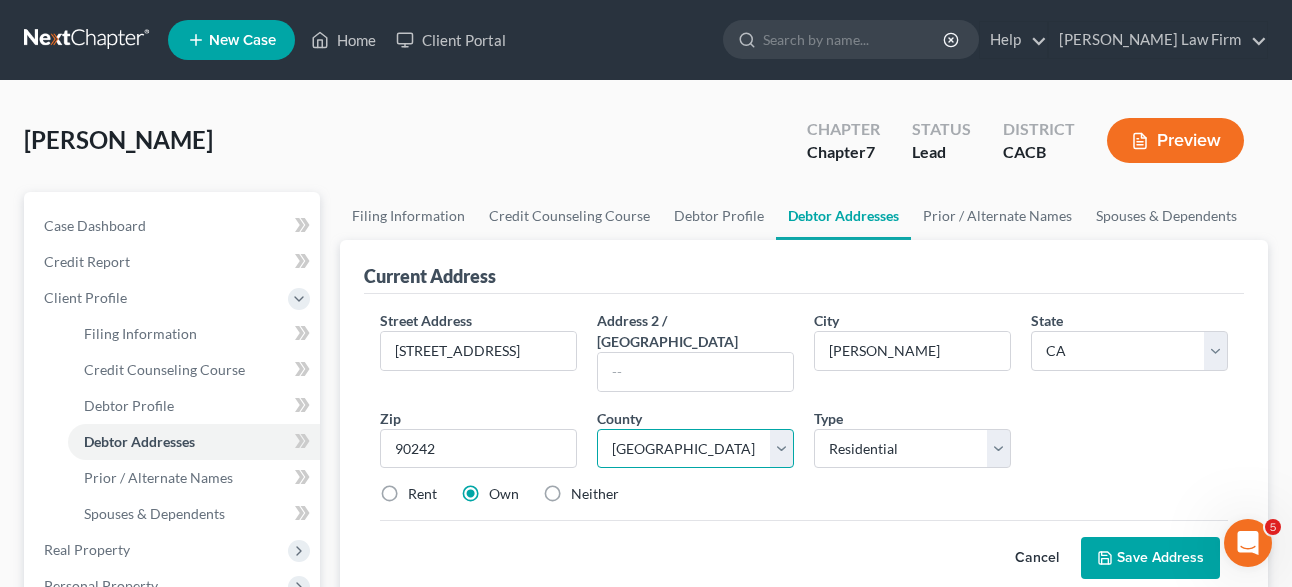 click on "[GEOGRAPHIC_DATA]" at bounding box center [0, 0] 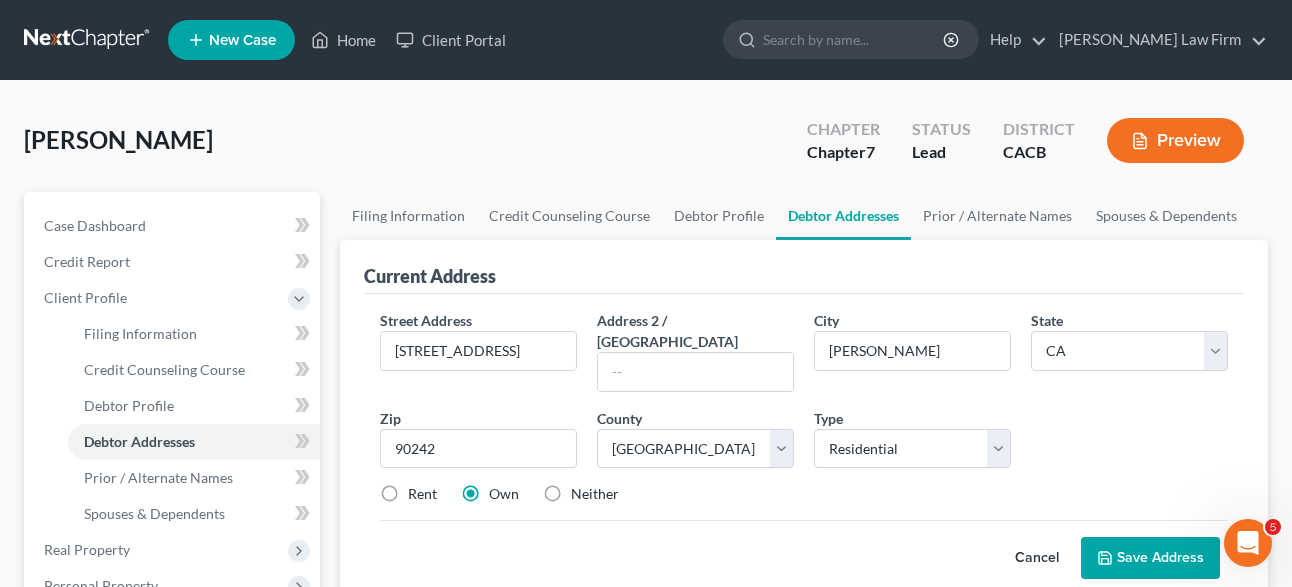 click on "Rent" at bounding box center [422, 494] 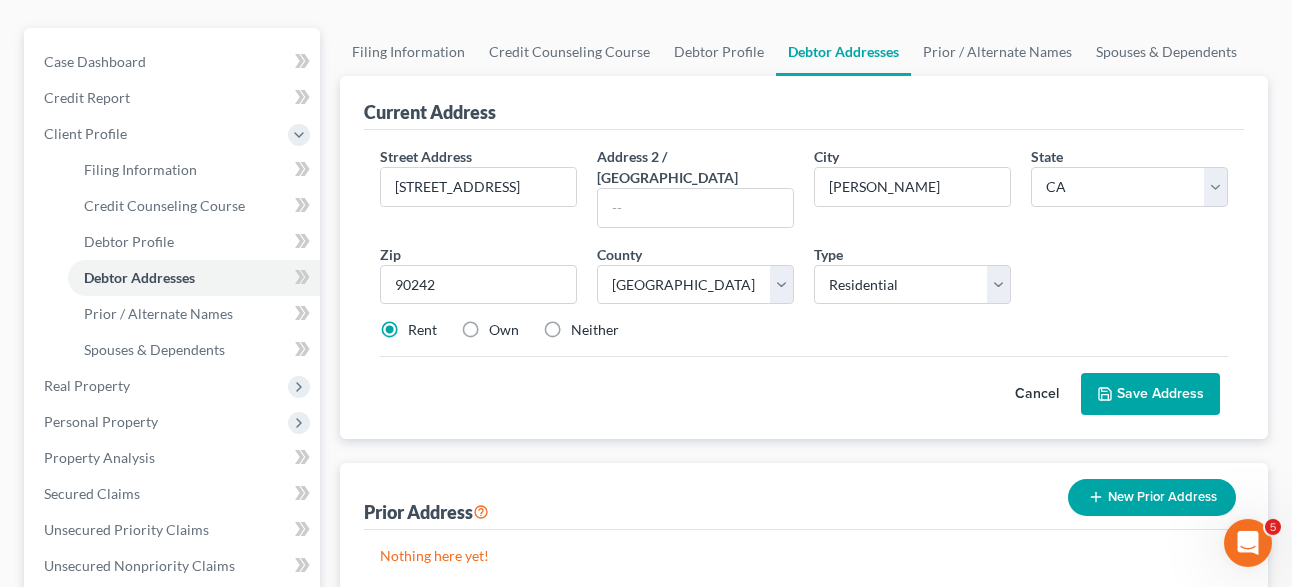 scroll, scrollTop: 204, scrollLeft: 0, axis: vertical 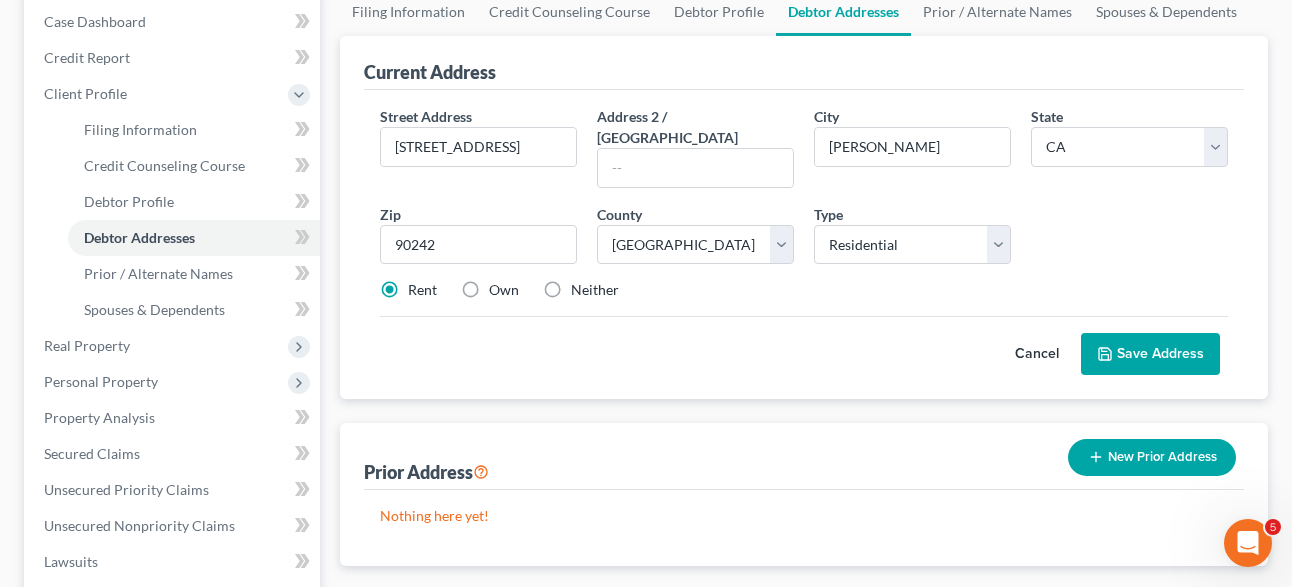 click on "Save Address" at bounding box center (1150, 354) 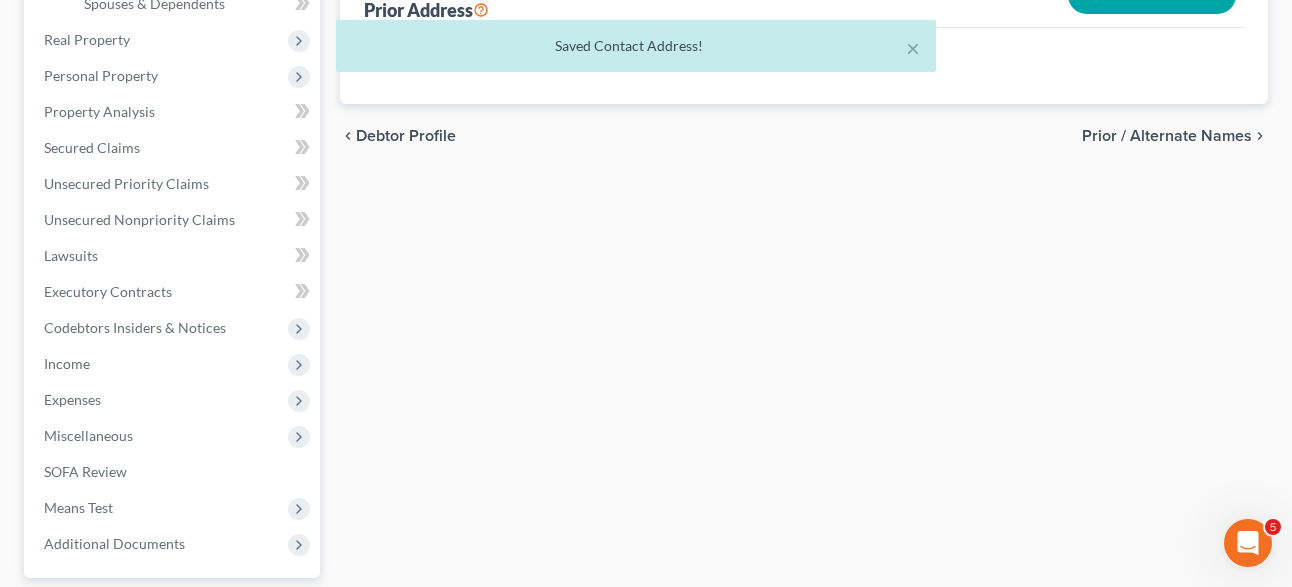 scroll, scrollTop: 306, scrollLeft: 0, axis: vertical 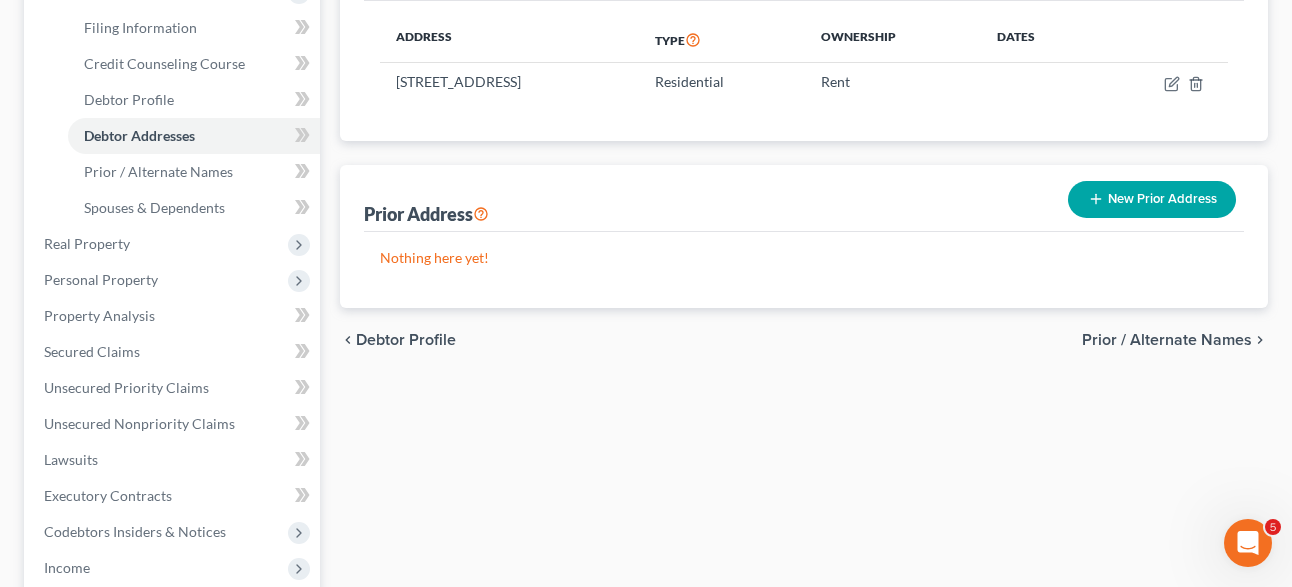 click on "Prior / Alternate Names" at bounding box center (1167, 340) 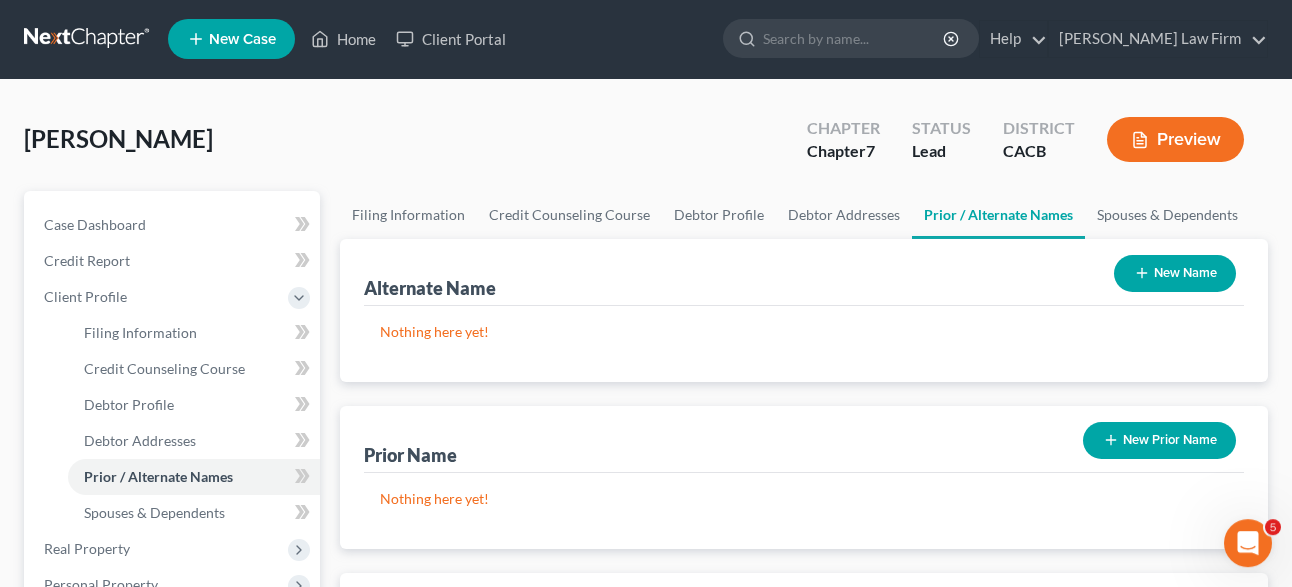 scroll, scrollTop: 0, scrollLeft: 0, axis: both 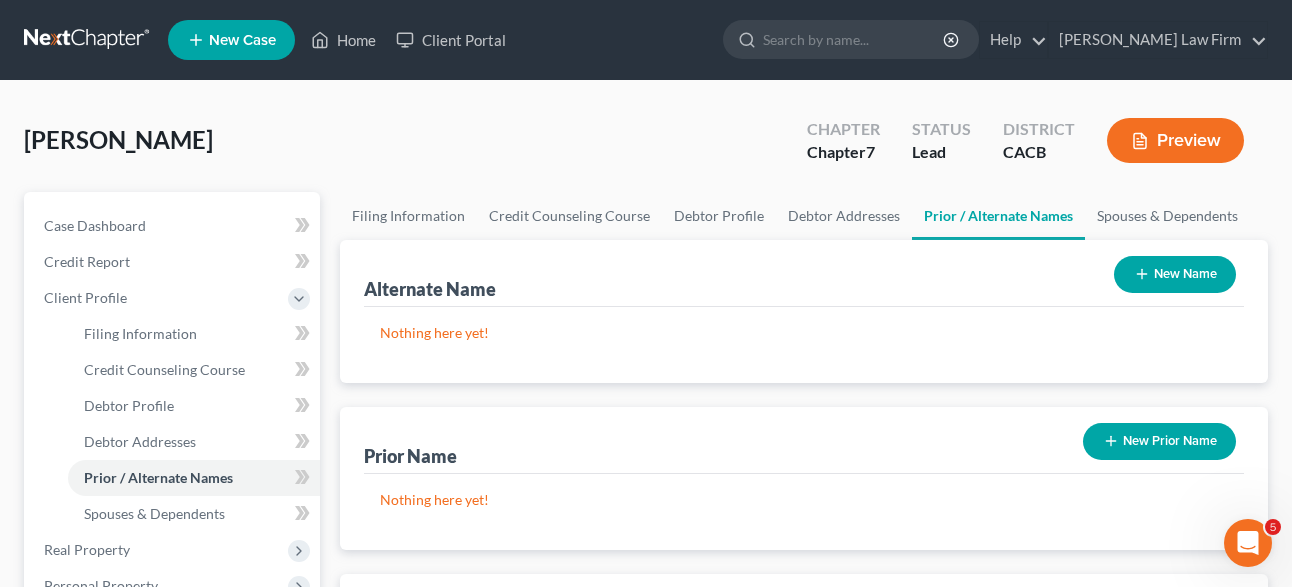 click on "Nothing here yet!" at bounding box center (804, 333) 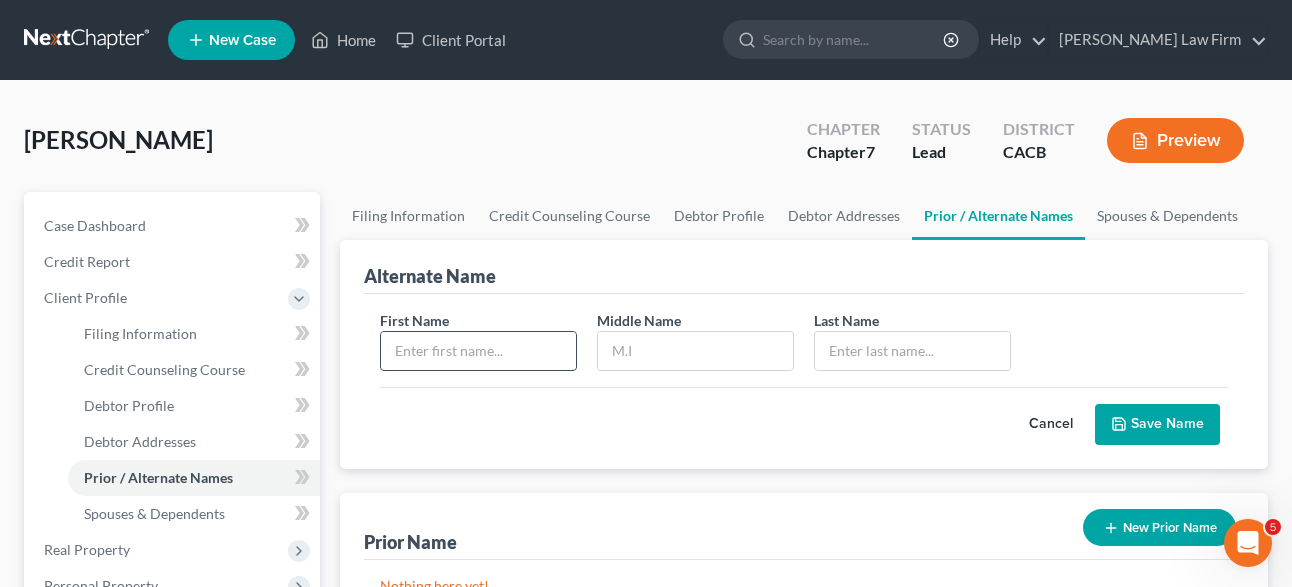 click at bounding box center [478, 351] 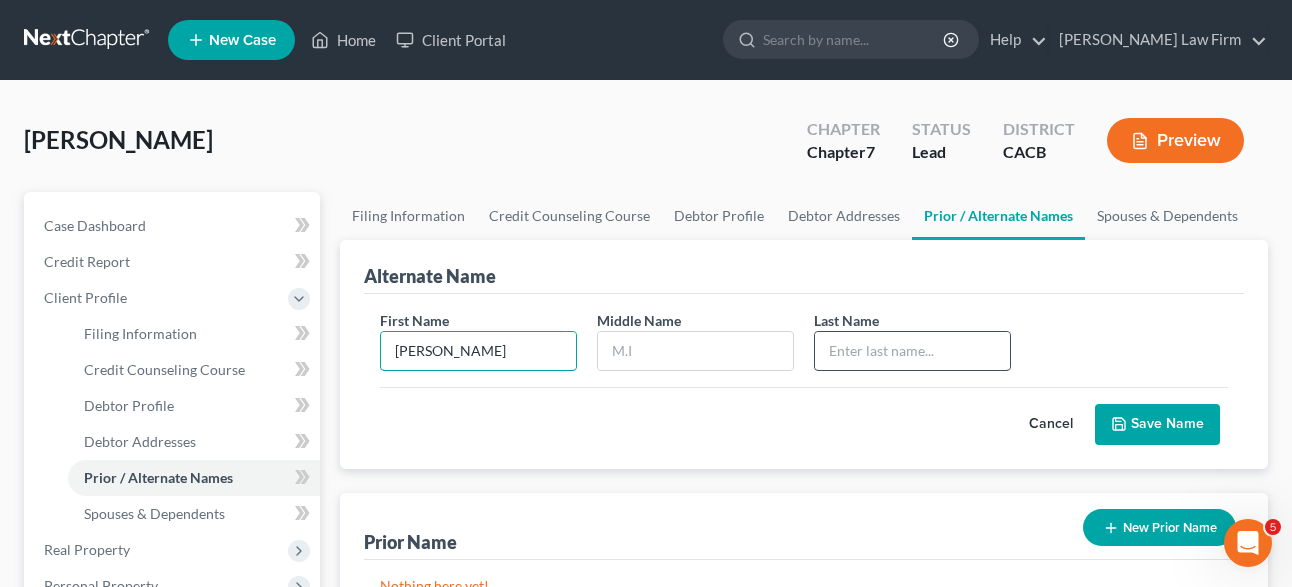 type on "[PERSON_NAME]" 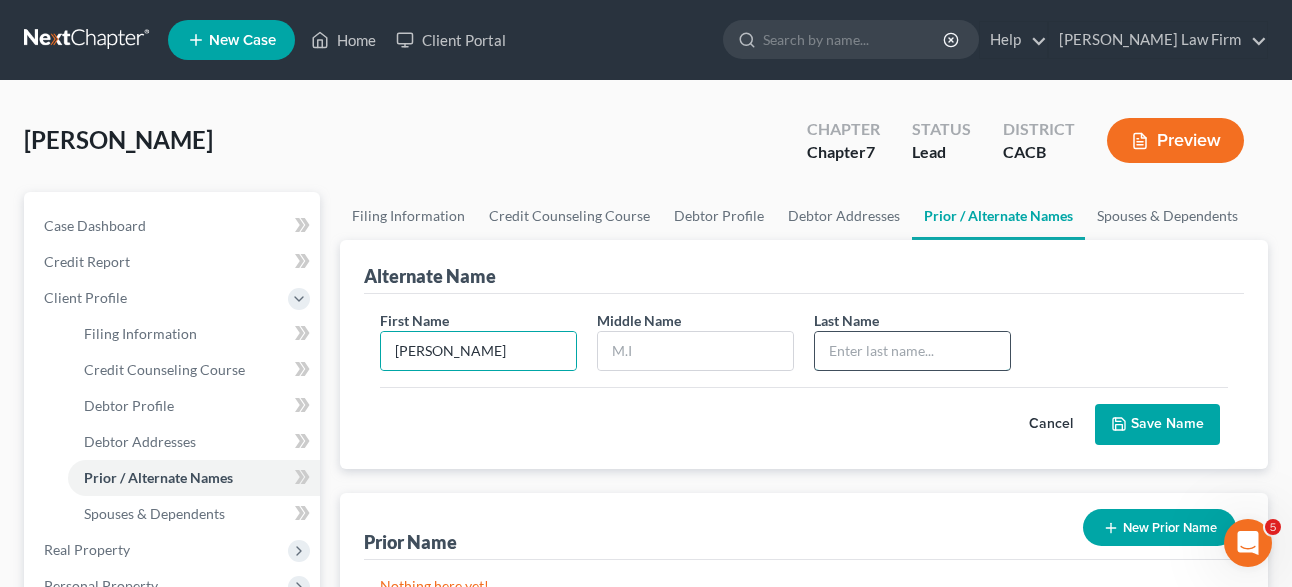 click at bounding box center (912, 351) 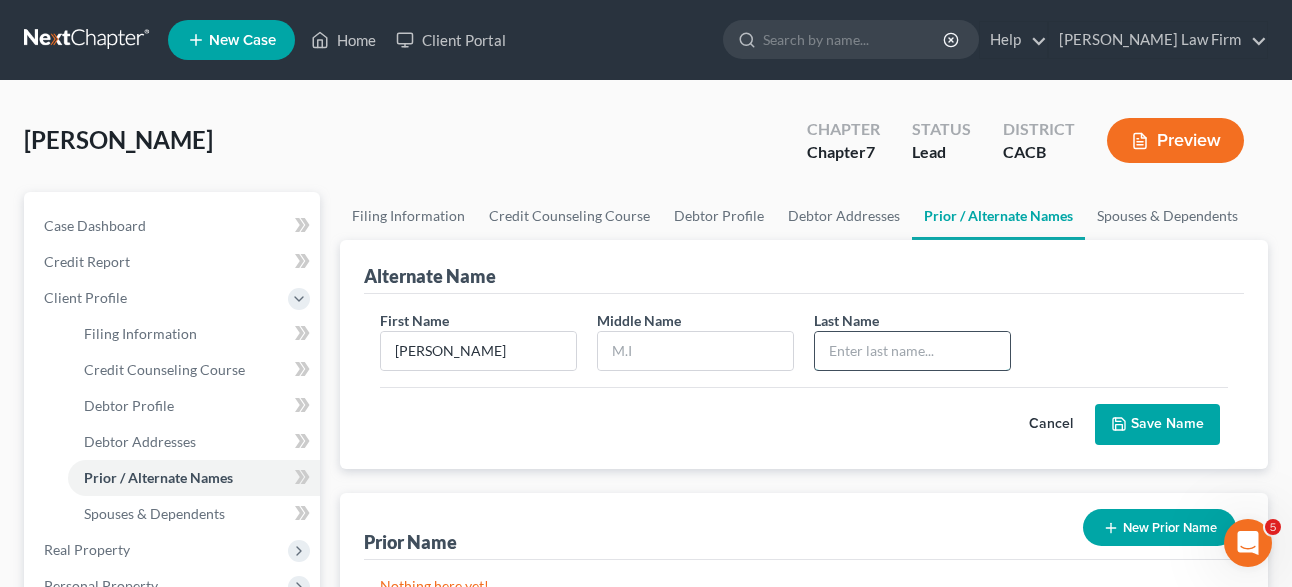 type on "B" 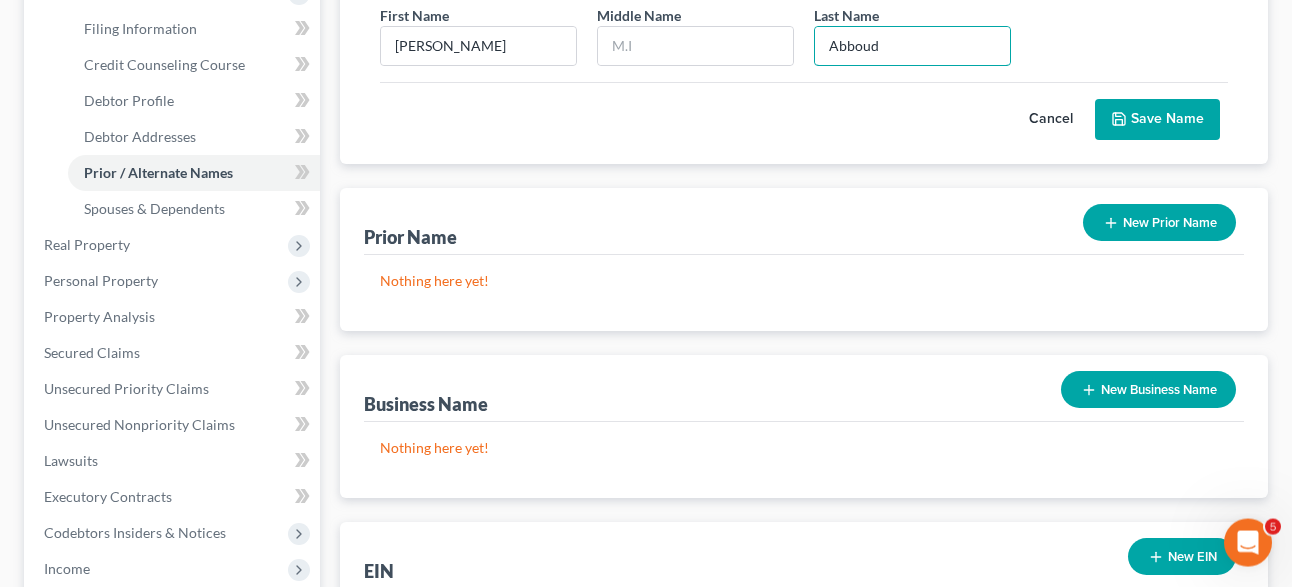 scroll, scrollTop: 306, scrollLeft: 0, axis: vertical 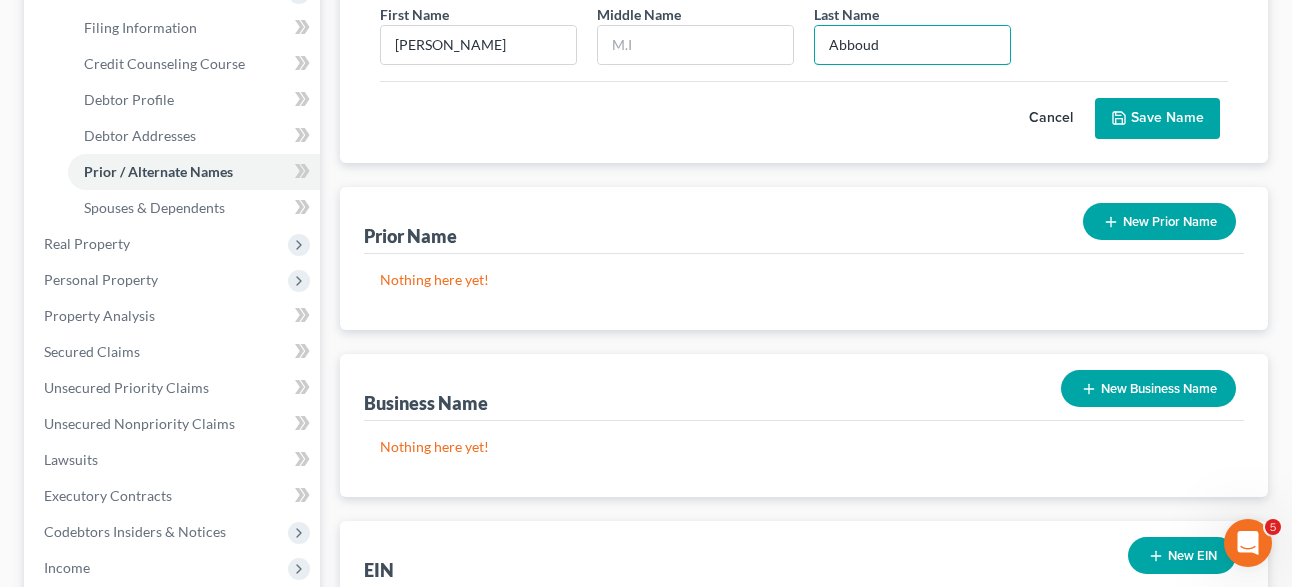 type on "Abboud" 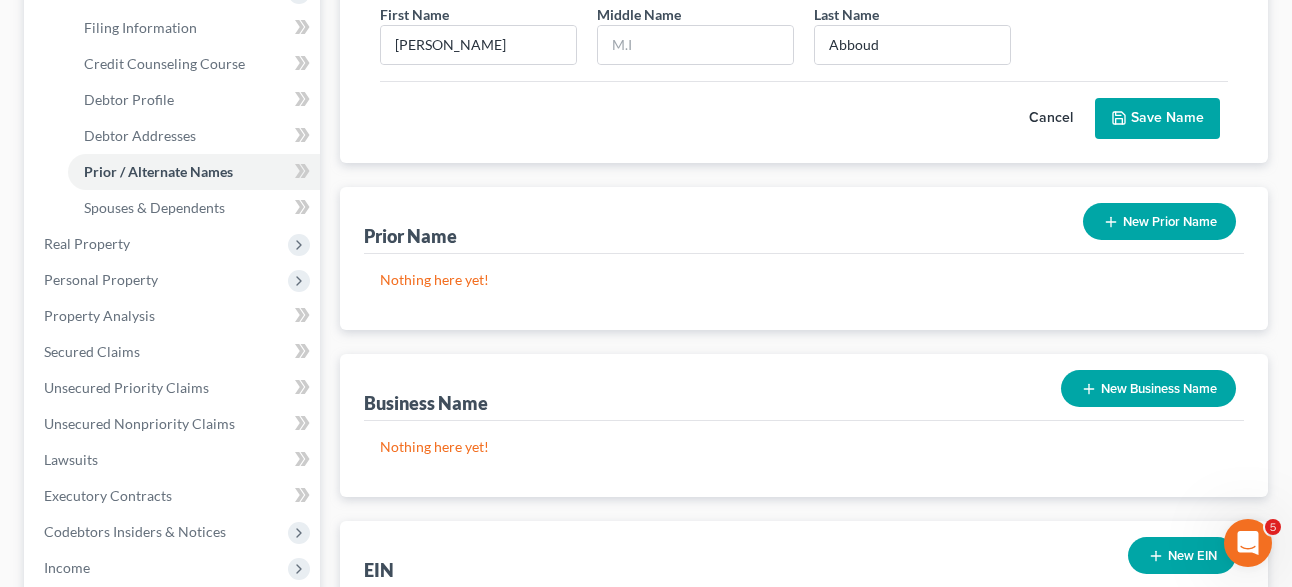 click on "Save Name" at bounding box center (1157, 119) 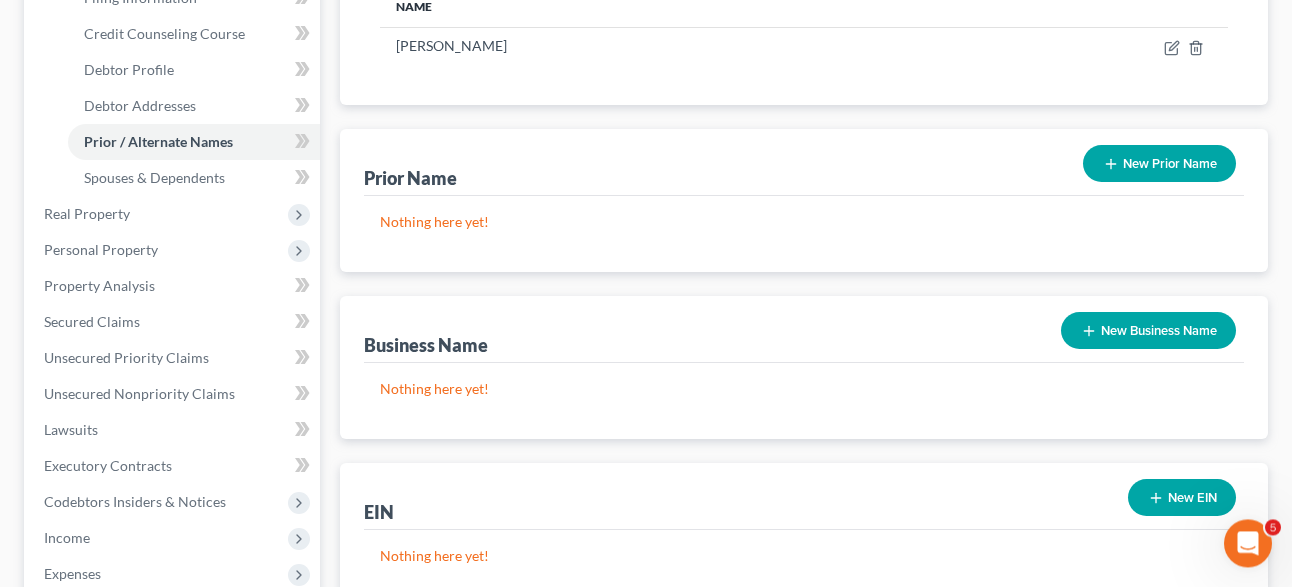 scroll, scrollTop: 408, scrollLeft: 0, axis: vertical 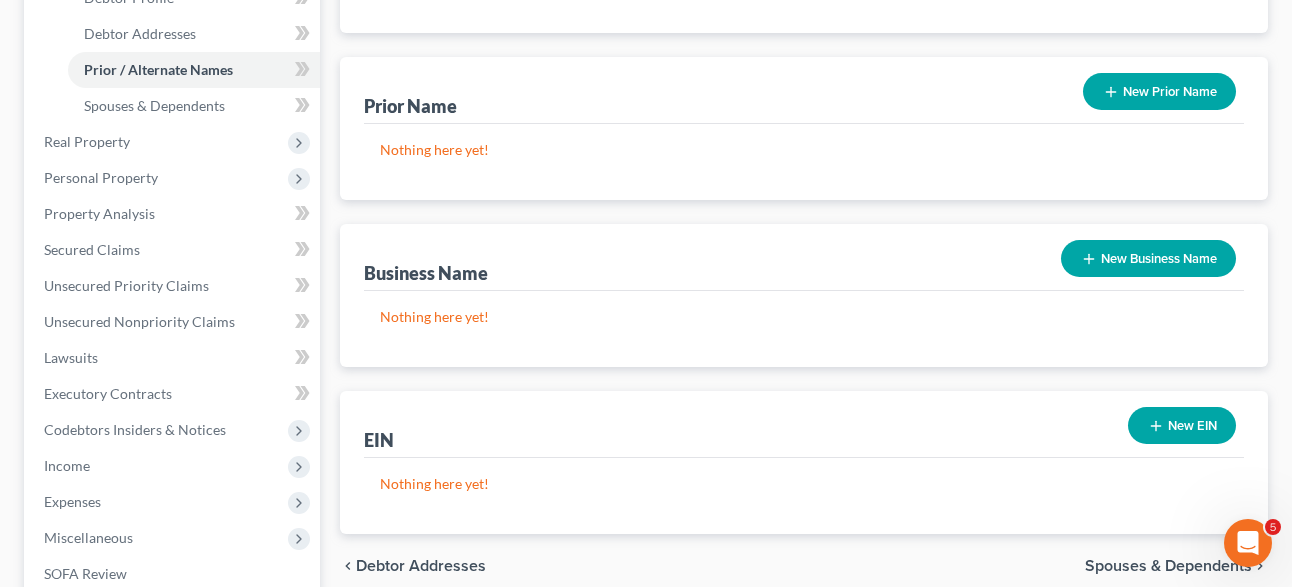 click on "New Business Name" at bounding box center [1148, 258] 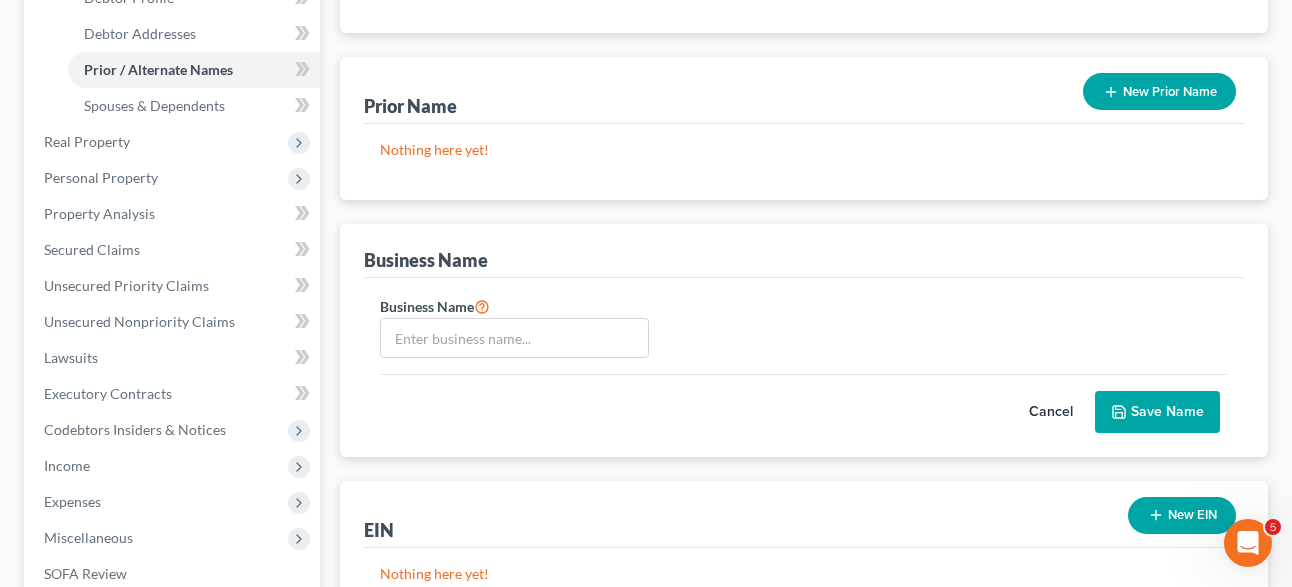 click on "Business Name" at bounding box center [435, 306] 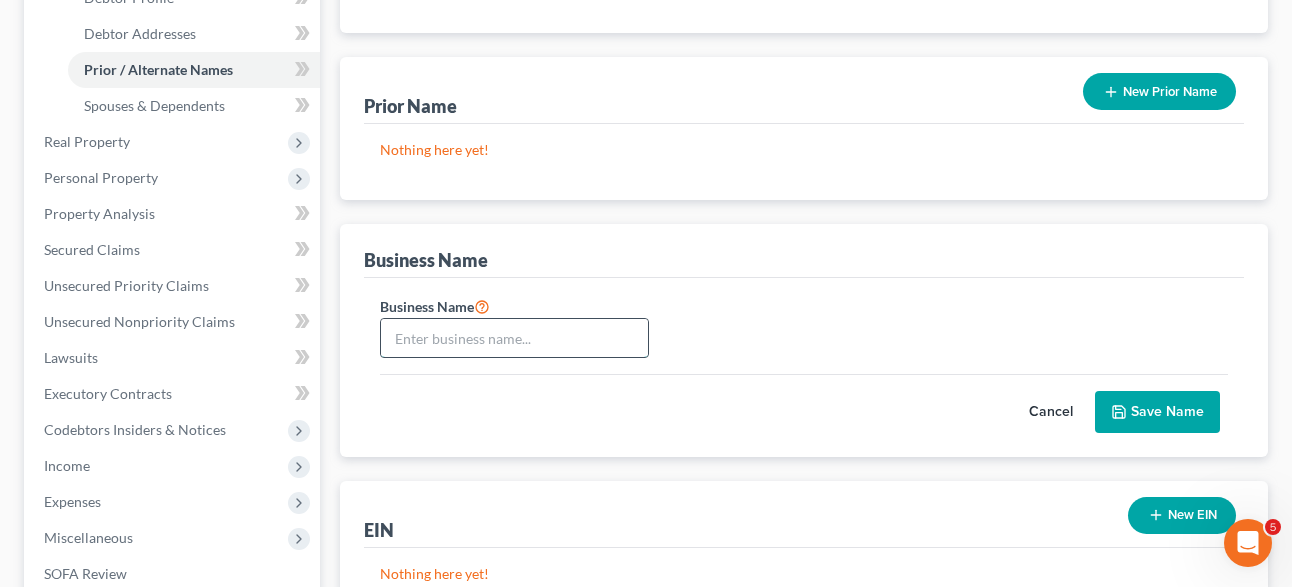 click at bounding box center (514, 338) 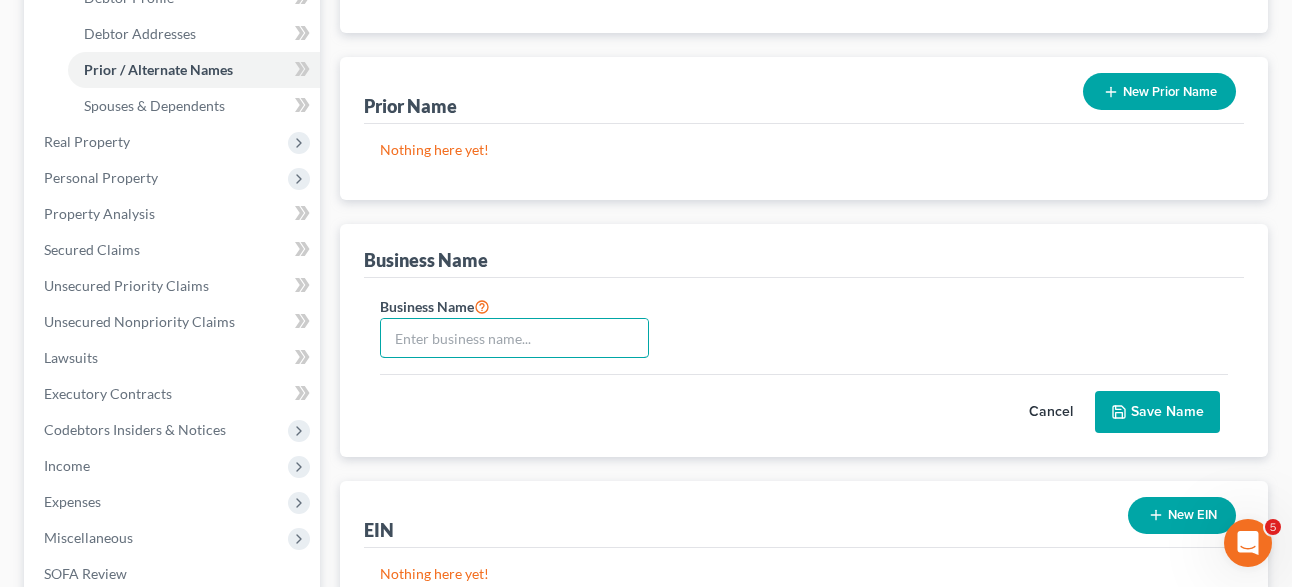 paste on "ABBOUD AND ASSOCIATES, DESIGN & ENGINEERING" 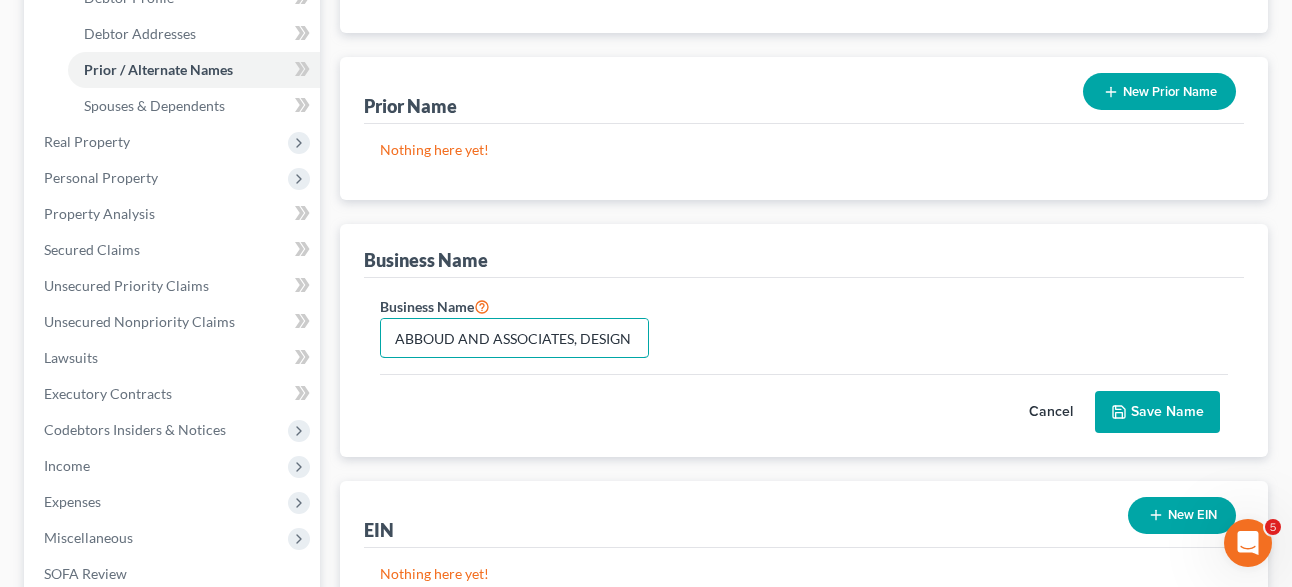 scroll, scrollTop: 0, scrollLeft: 105, axis: horizontal 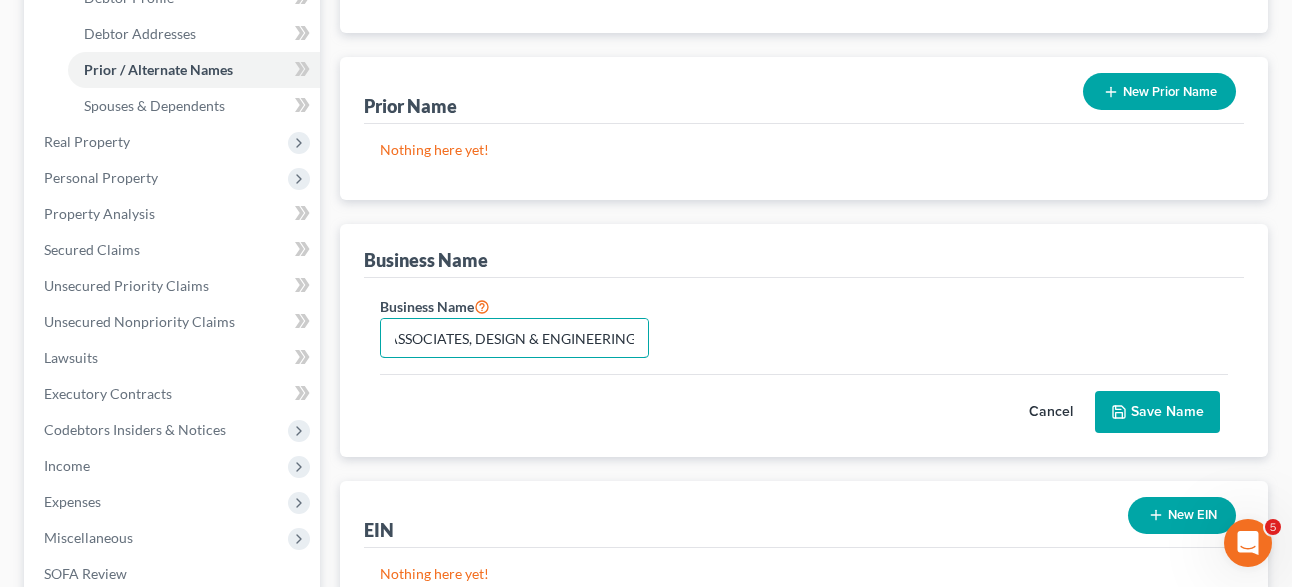 type on "ABBOUD AND ASSOCIATES, DESIGN & ENGINEERING" 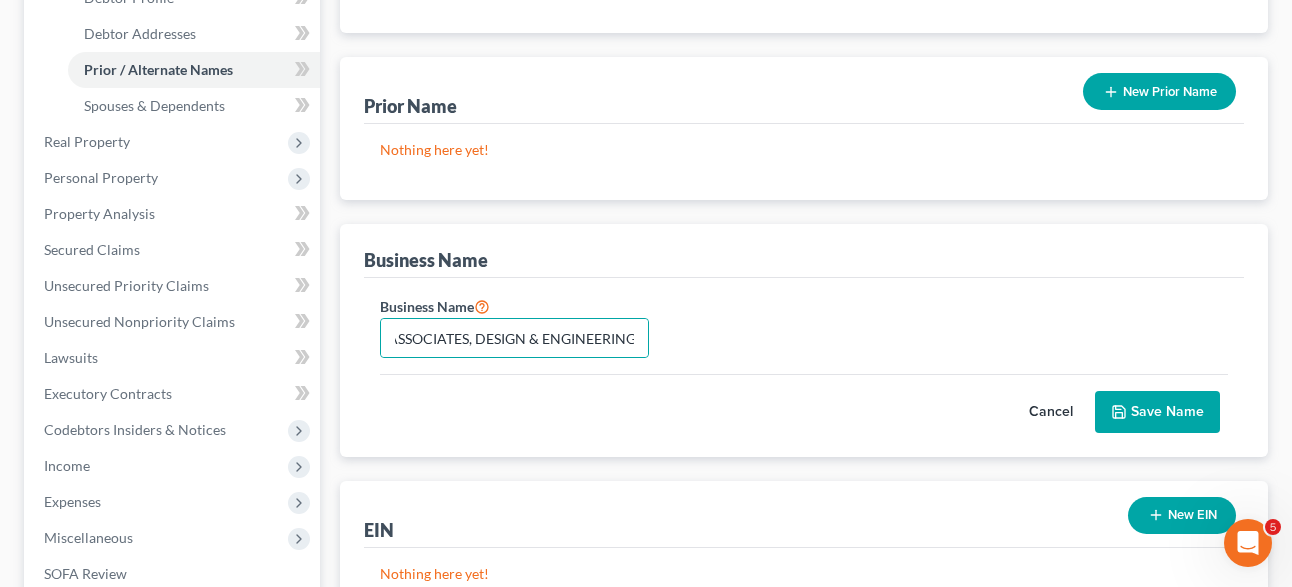 click on "Save Name" at bounding box center [1157, 412] 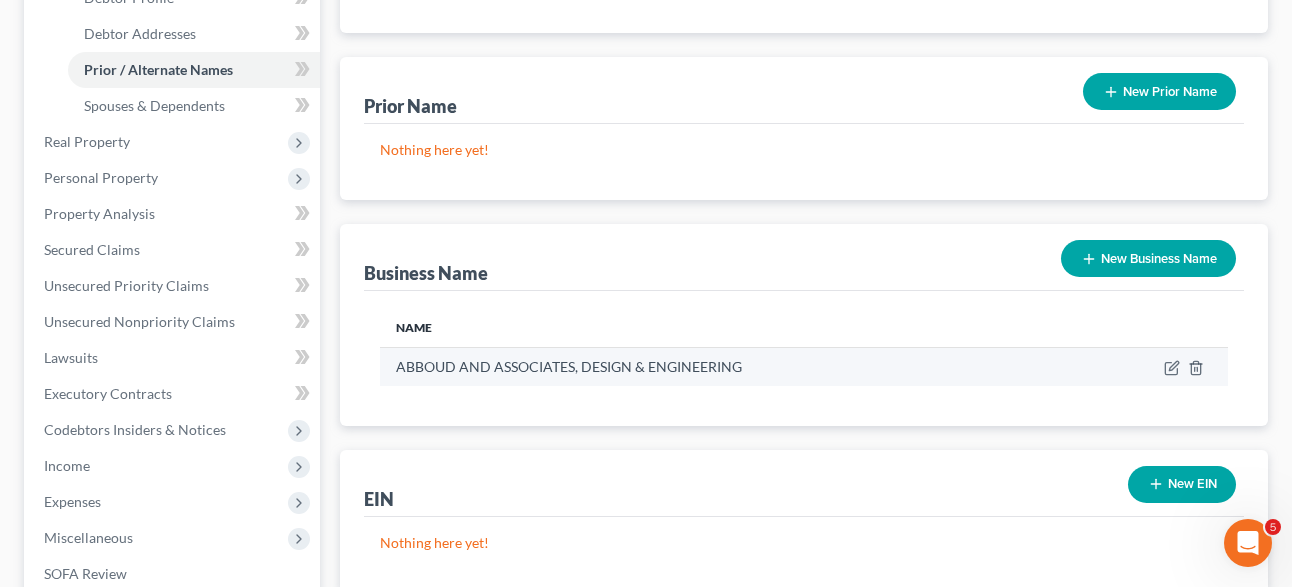 click on "ABBOUD AND ASSOCIATES, DESIGN & ENGINEERING" at bounding box center (730, 367) 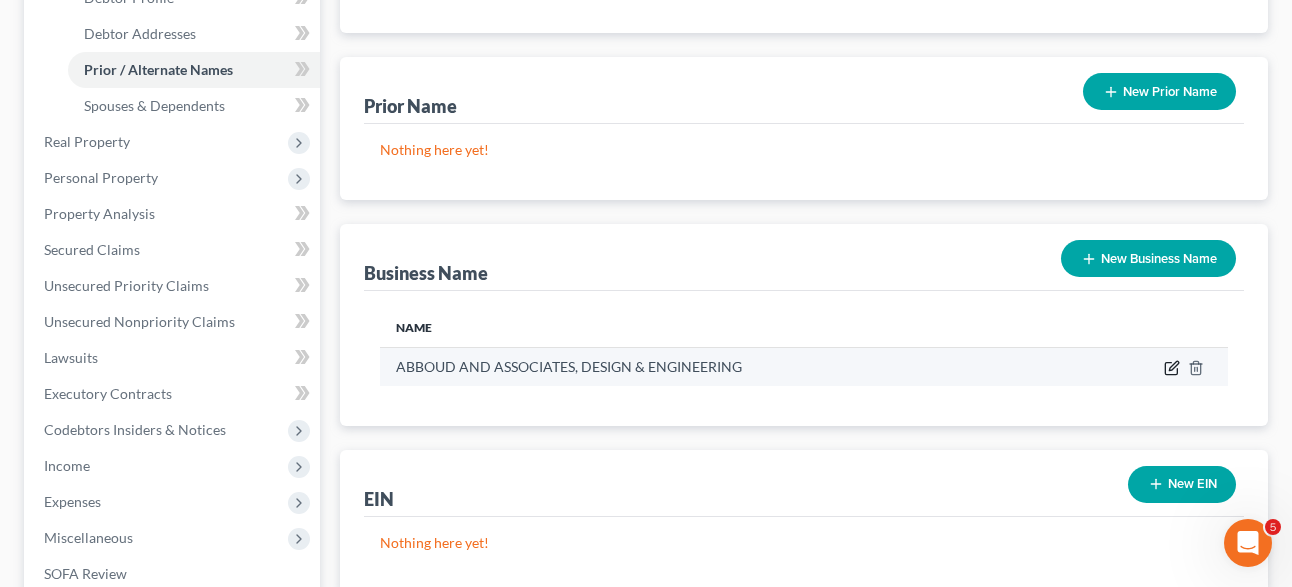 click 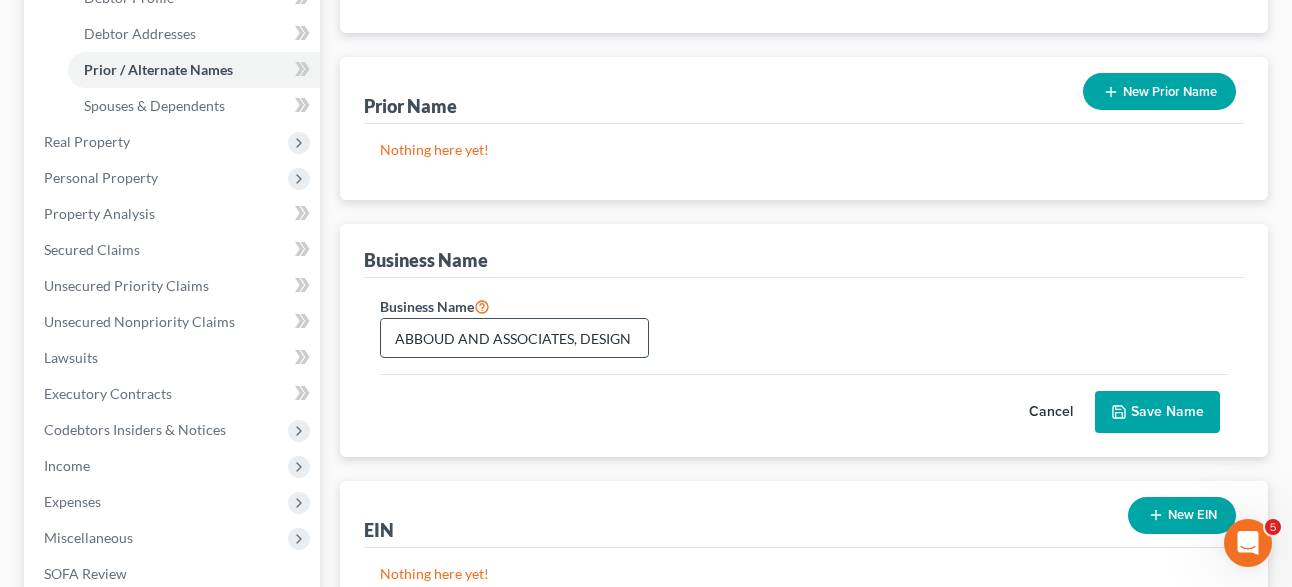 click on "ABBOUD AND ASSOCIATES, DESIGN & ENGINEERING" at bounding box center [514, 338] 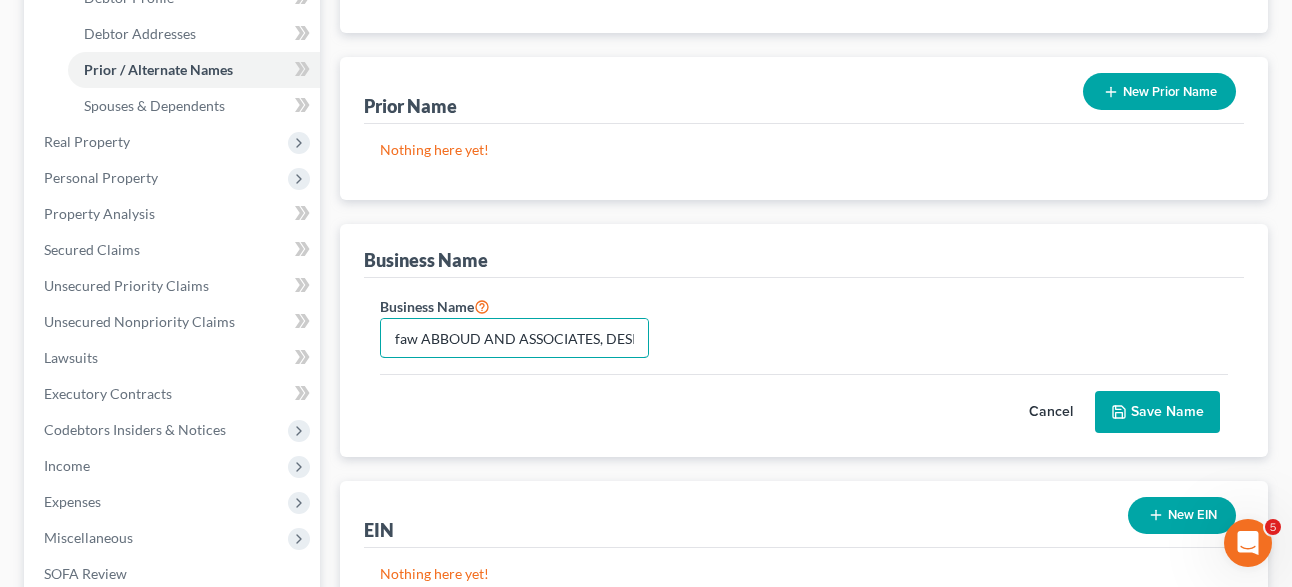 type on "faw ABBOUD AND ASSOCIATES, DESIGN & ENGINEERING" 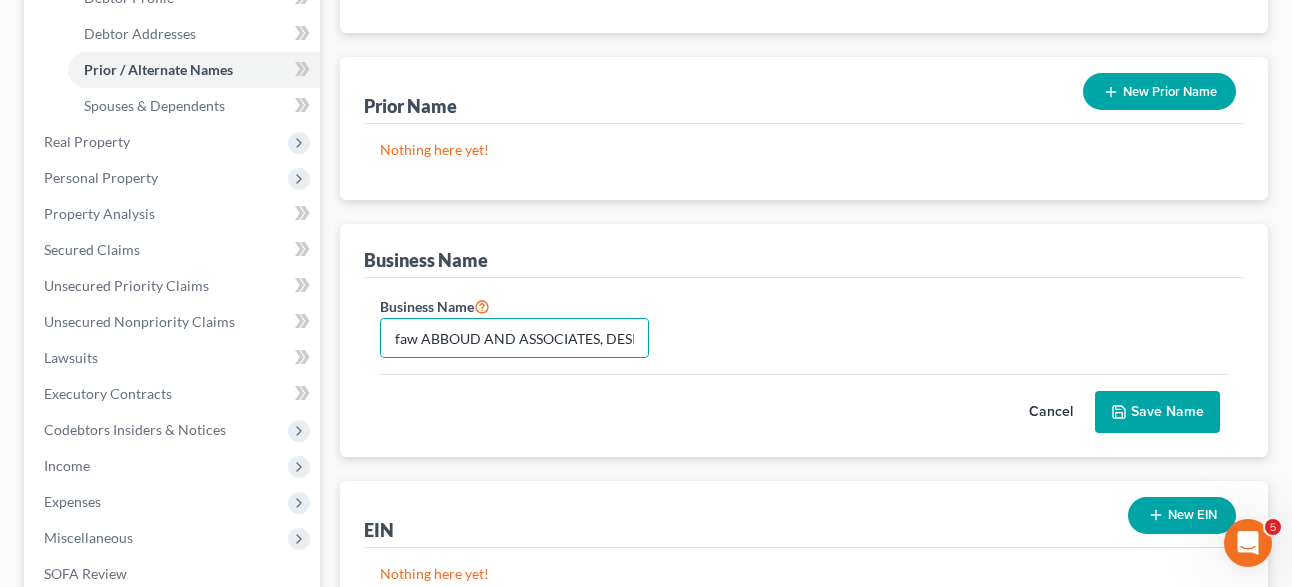 click on "Save Name" at bounding box center (1157, 412) 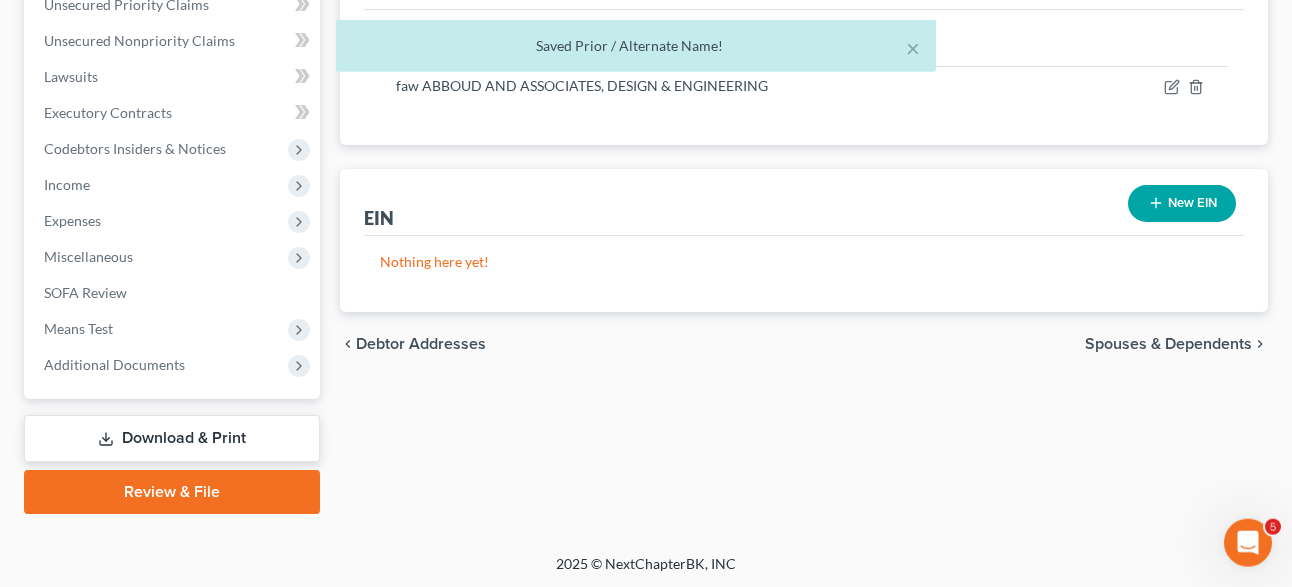scroll, scrollTop: 690, scrollLeft: 0, axis: vertical 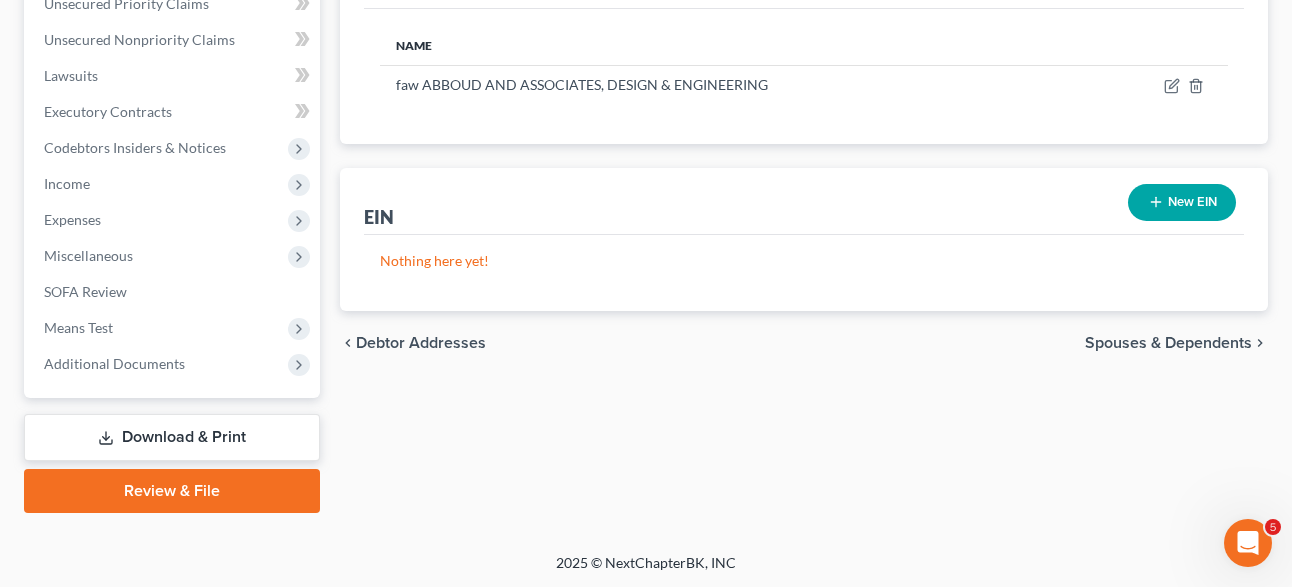 click on "Spouses & Dependents" at bounding box center [1168, 343] 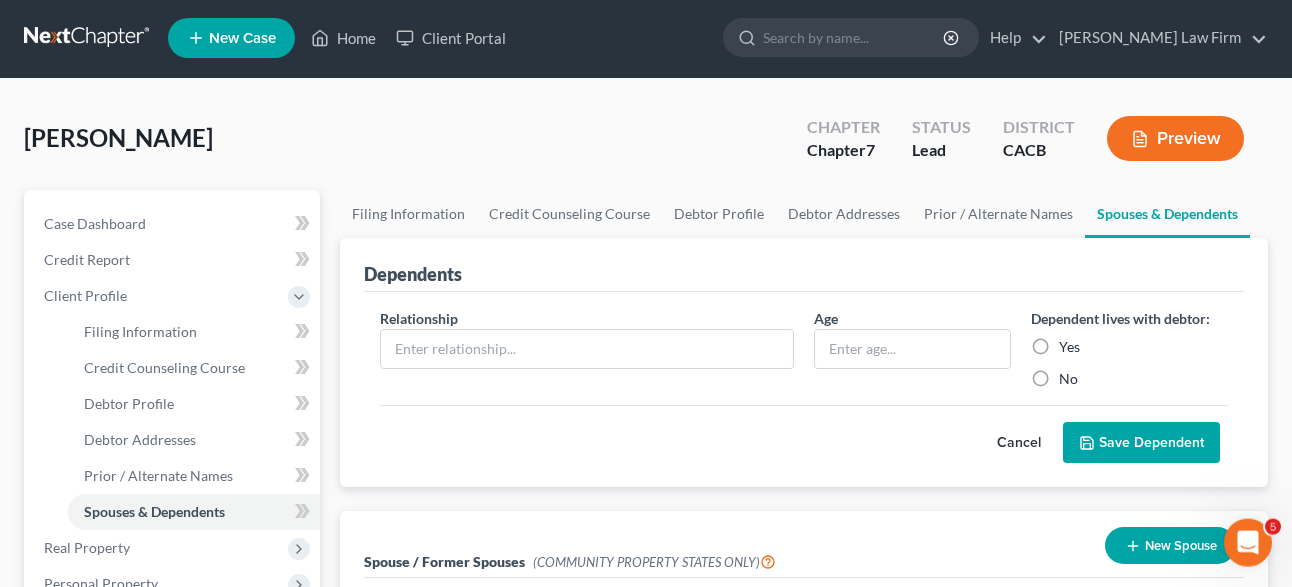 scroll, scrollTop: 0, scrollLeft: 0, axis: both 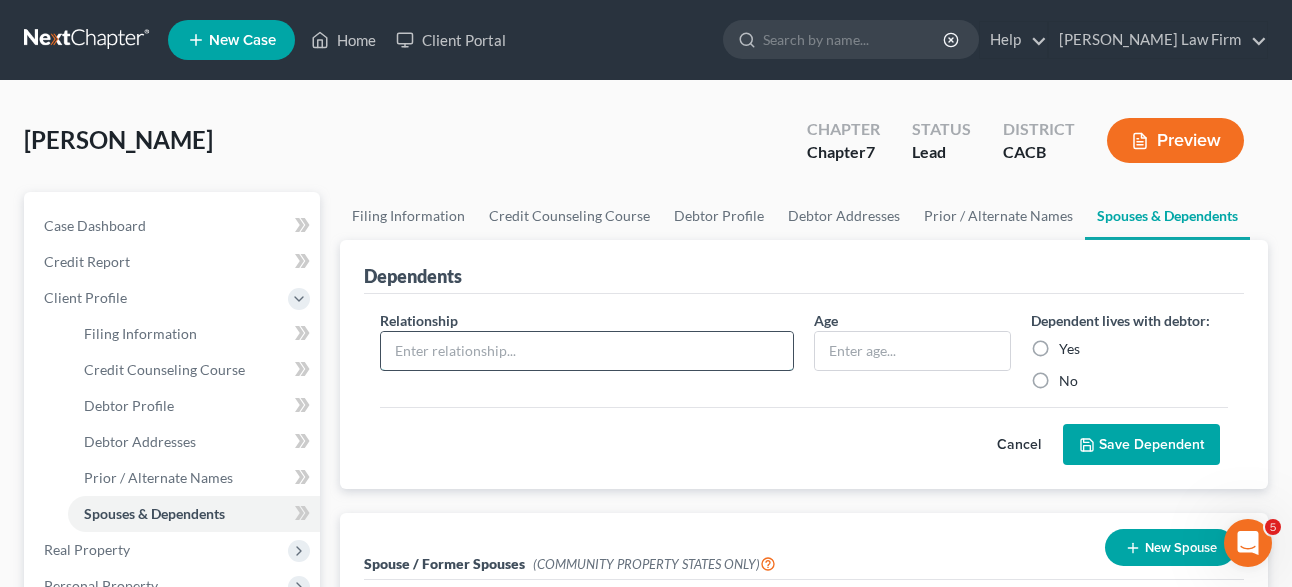 click at bounding box center [587, 351] 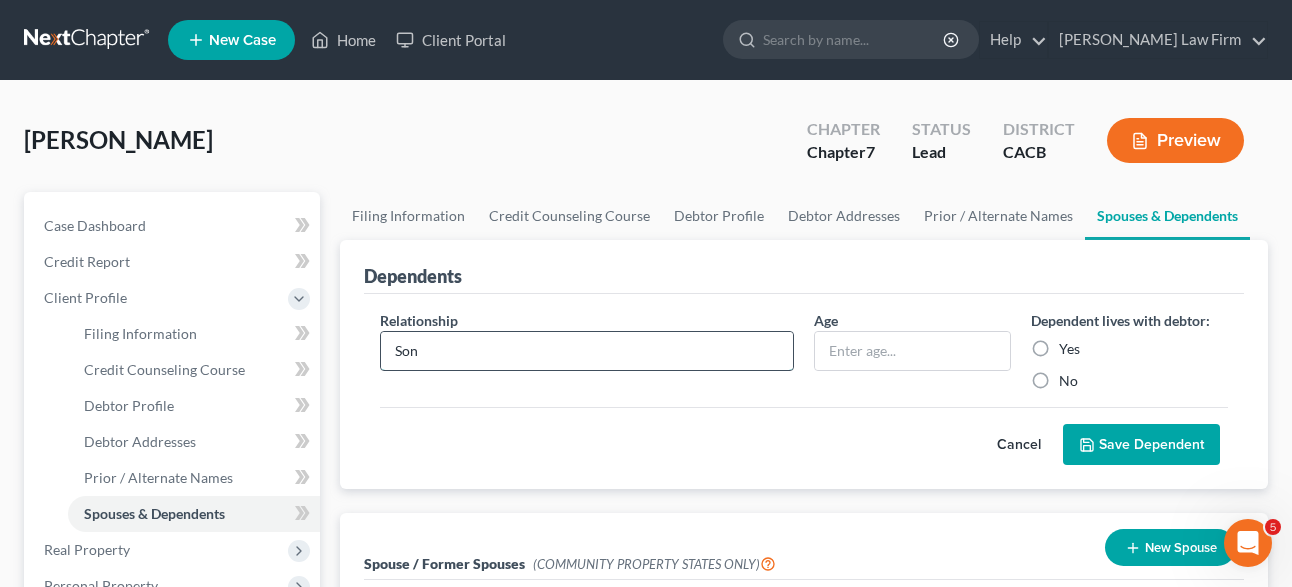 type on "Son" 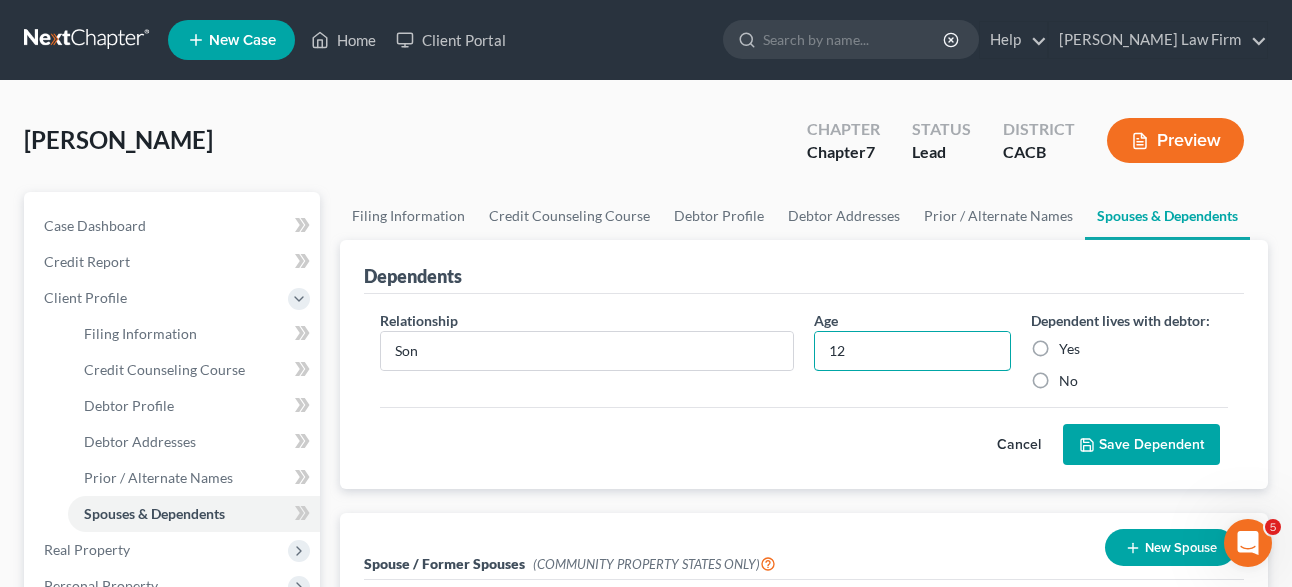 type on "12" 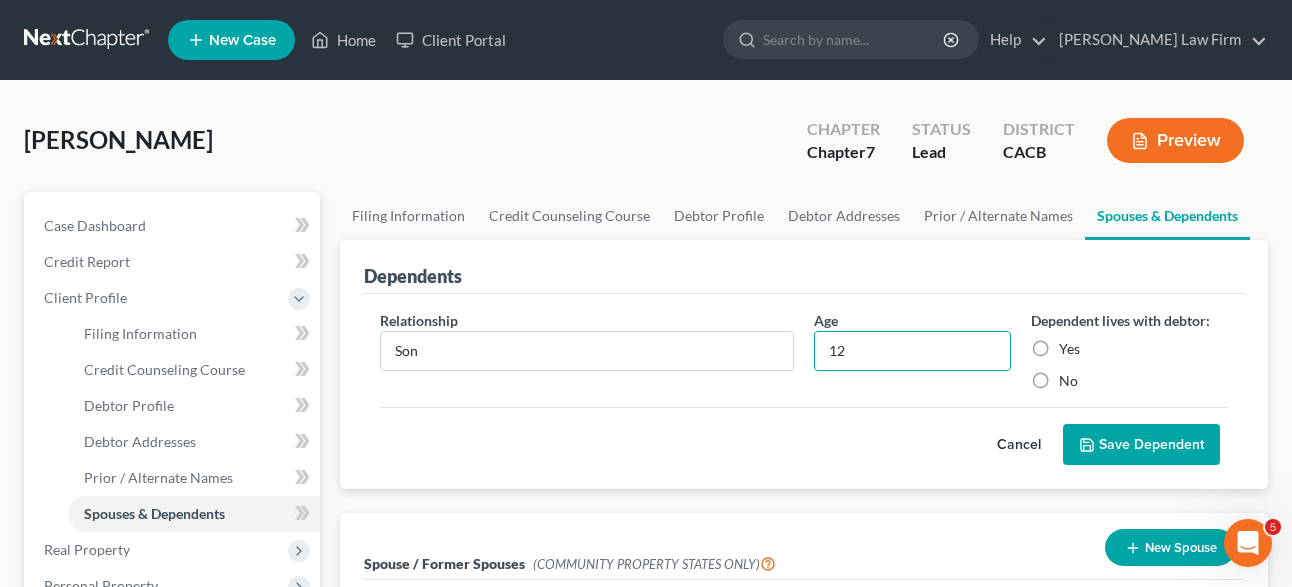 click on "Yes" at bounding box center (1069, 349) 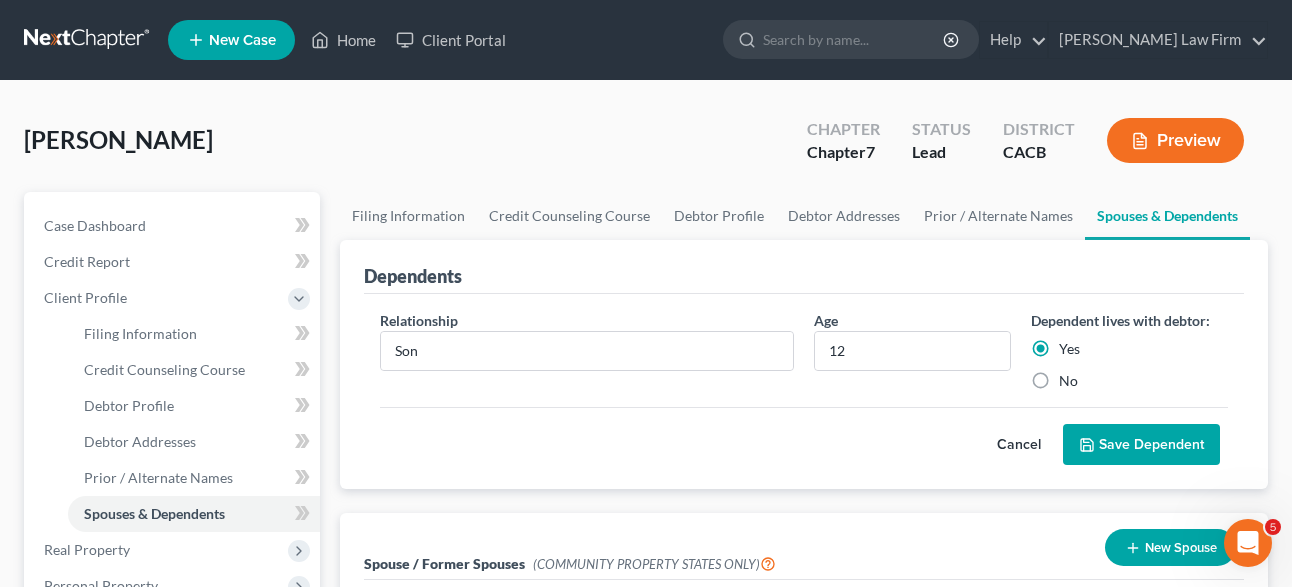click on "Save Dependent" at bounding box center (1141, 445) 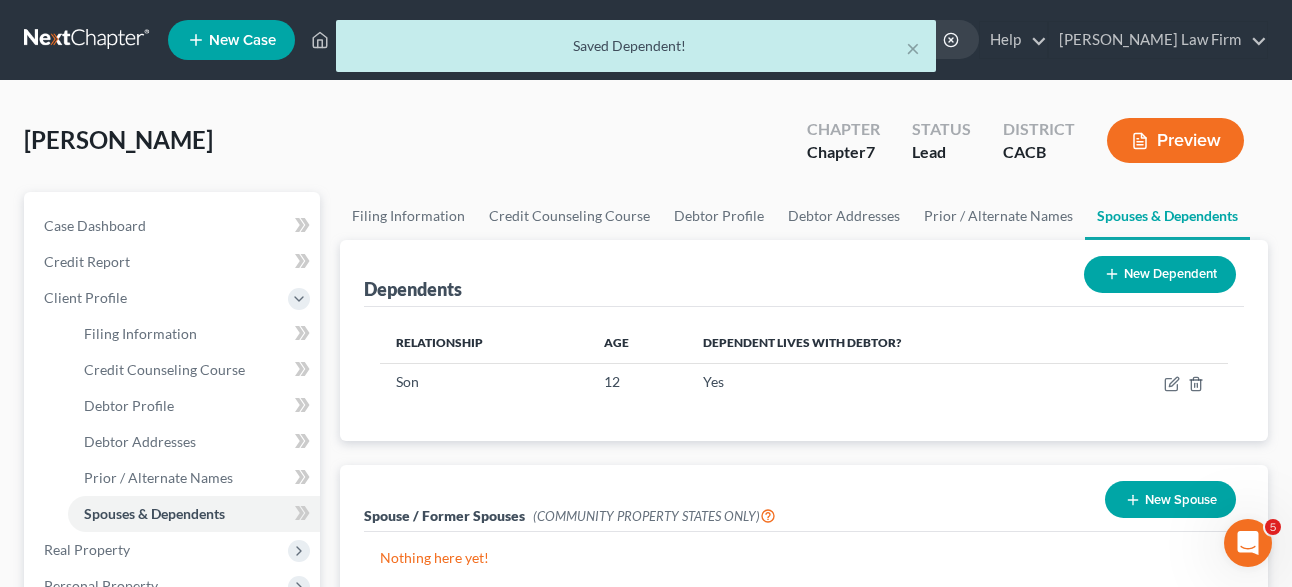click on "New Dependent" at bounding box center (1160, 274) 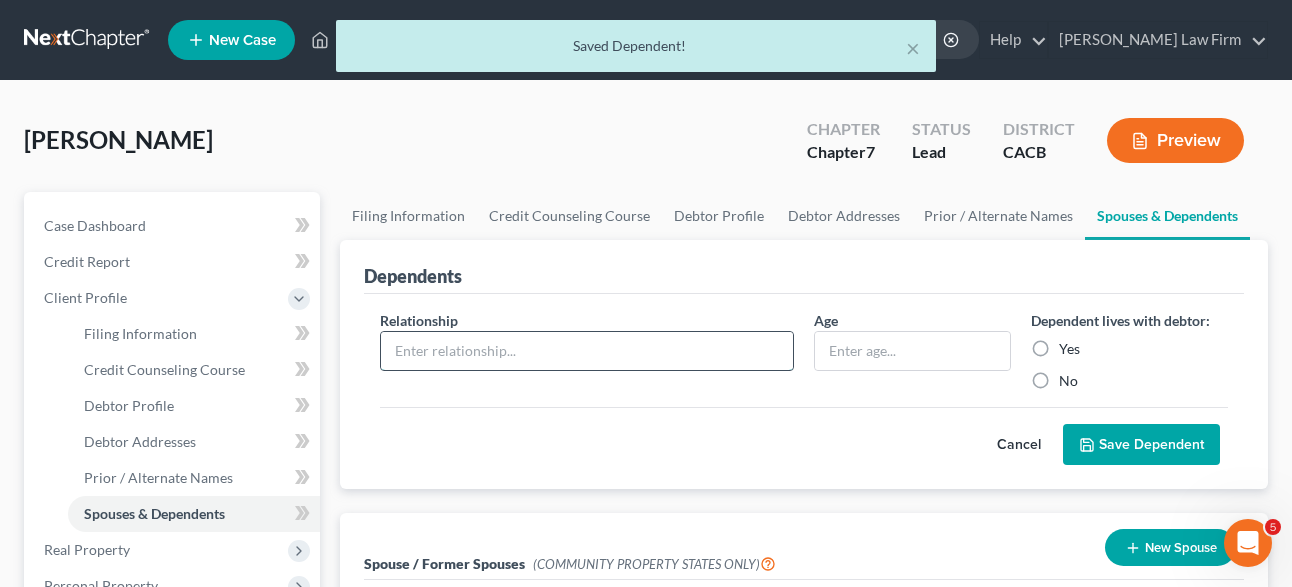 click at bounding box center [587, 351] 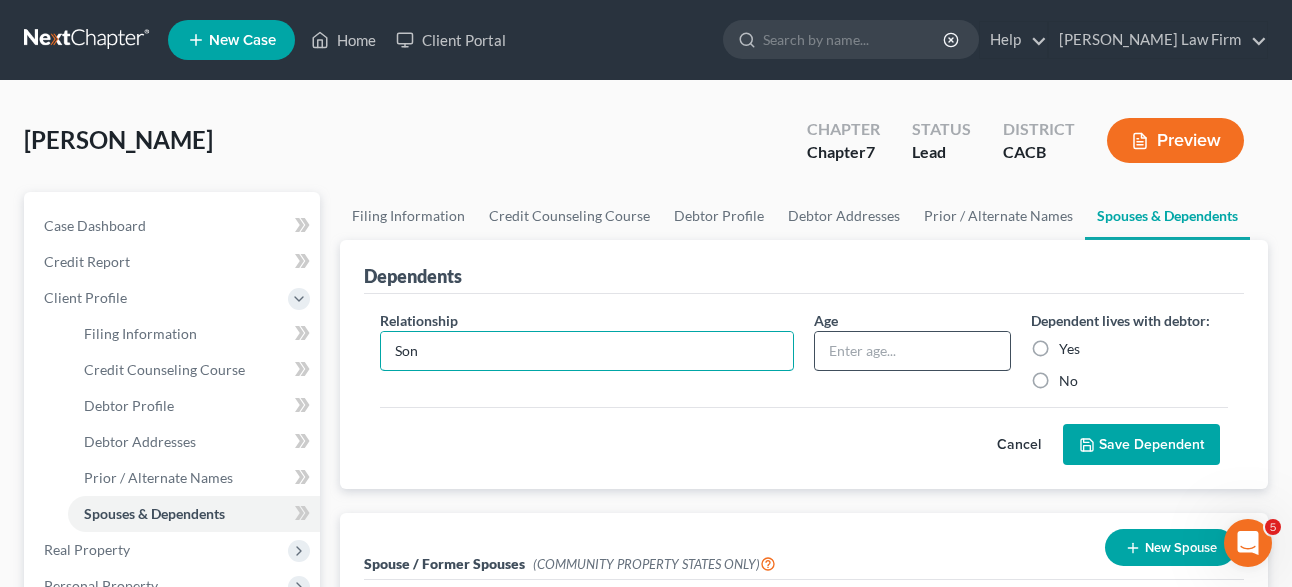 type on "Son" 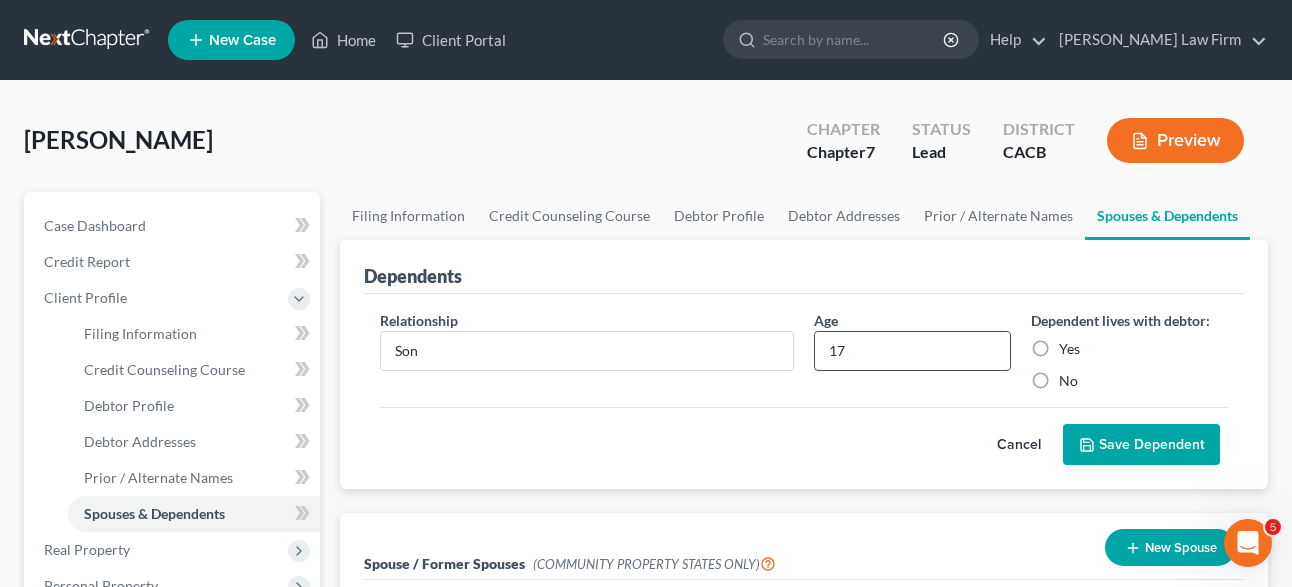 type on "17" 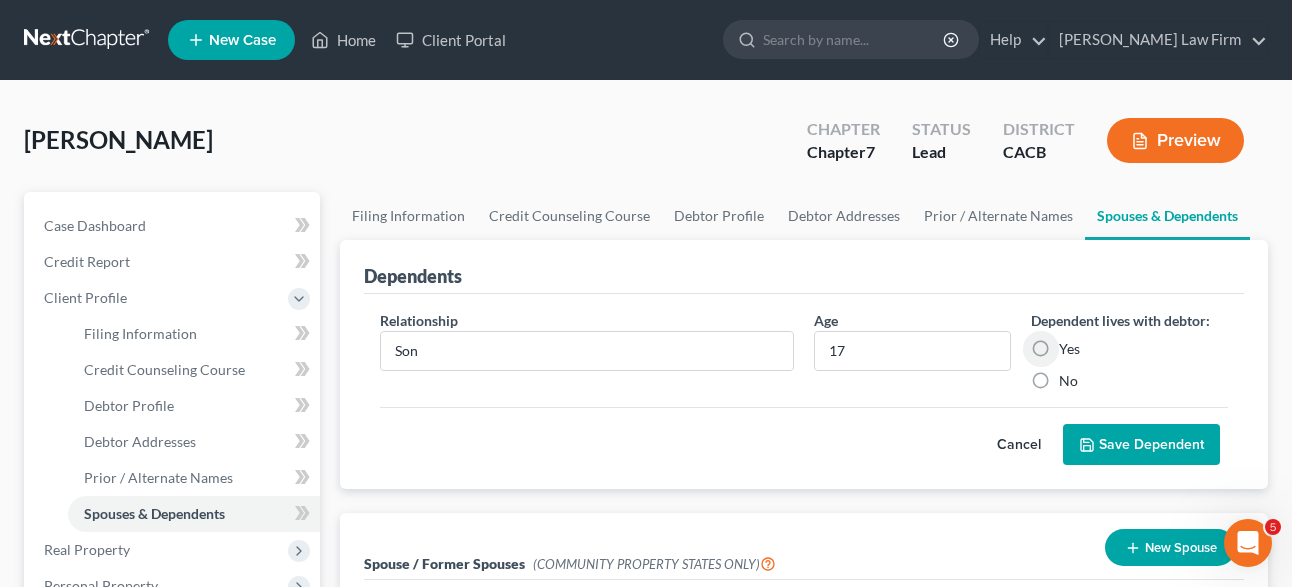 click on "Yes" at bounding box center (1069, 349) 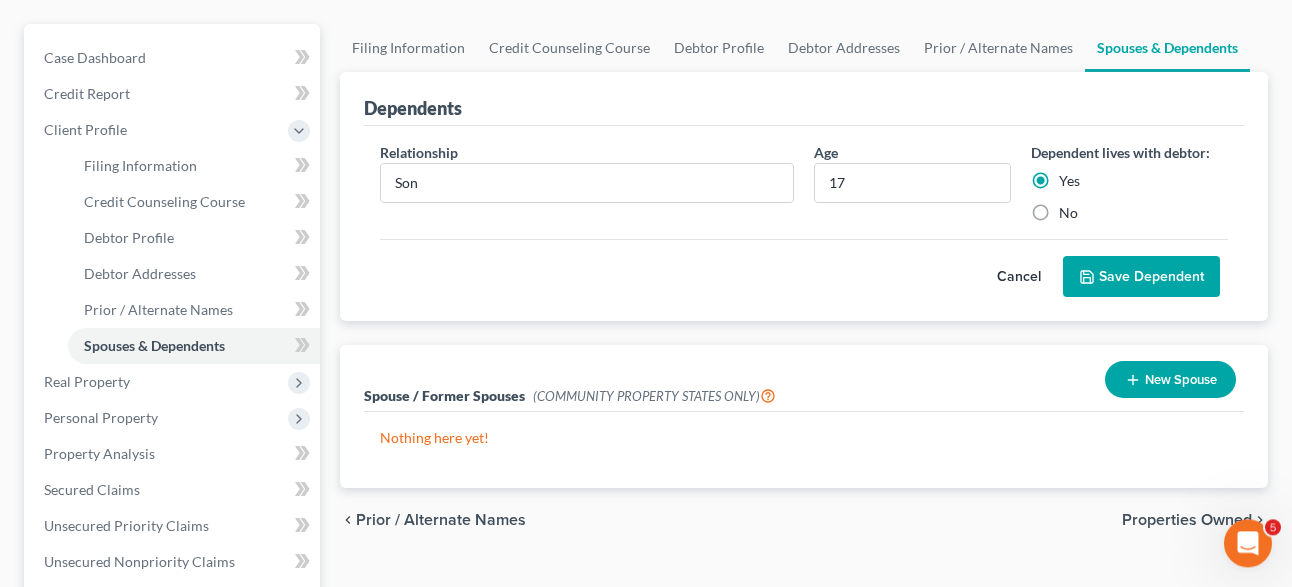 scroll, scrollTop: 204, scrollLeft: 0, axis: vertical 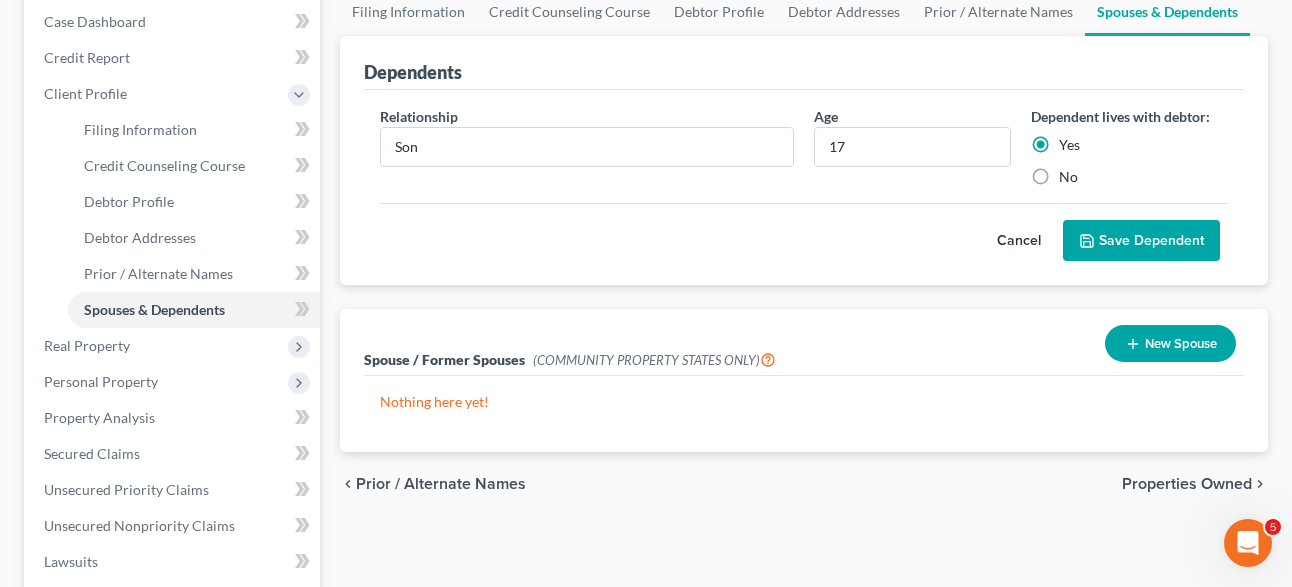 click 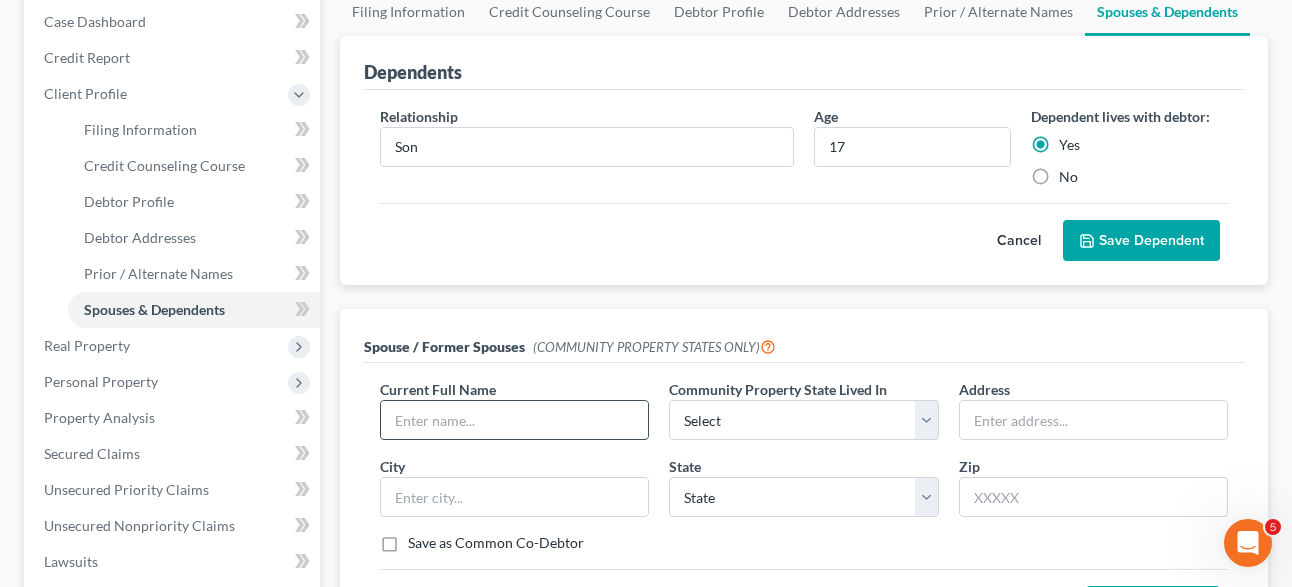 click at bounding box center [514, 420] 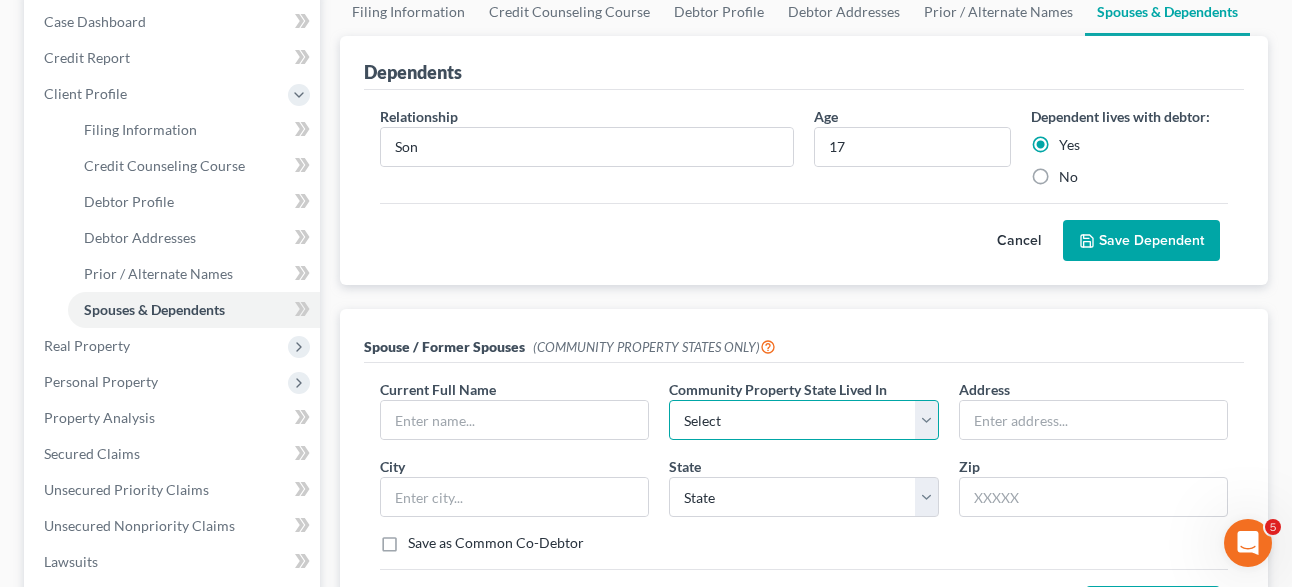 select on "1" 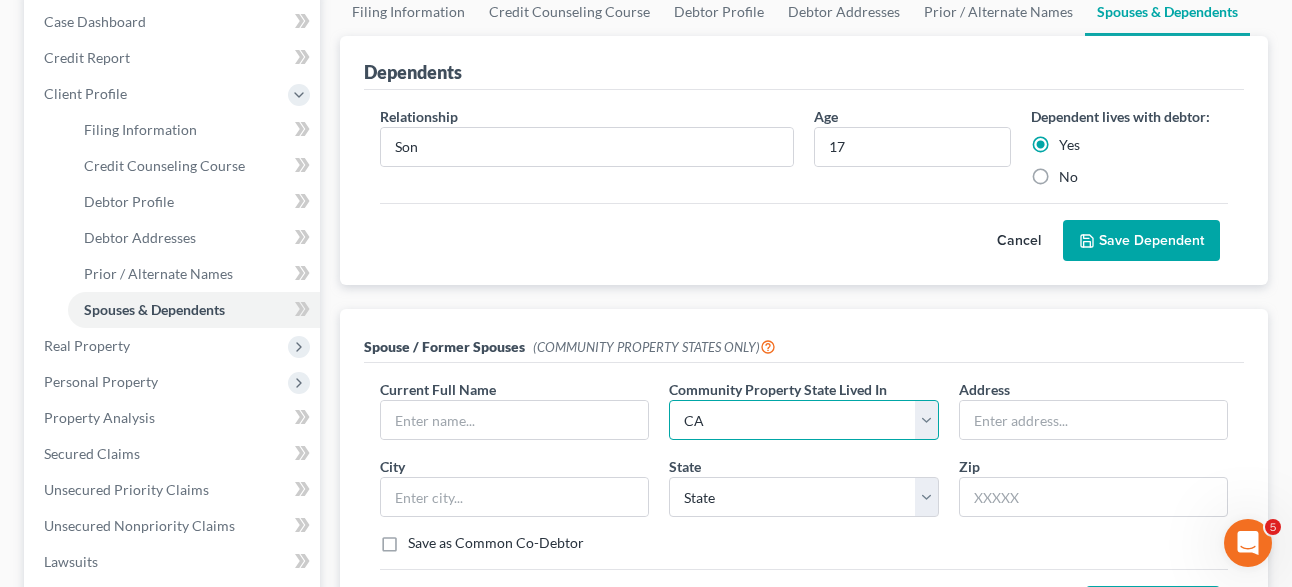 click on "CA" at bounding box center (0, 0) 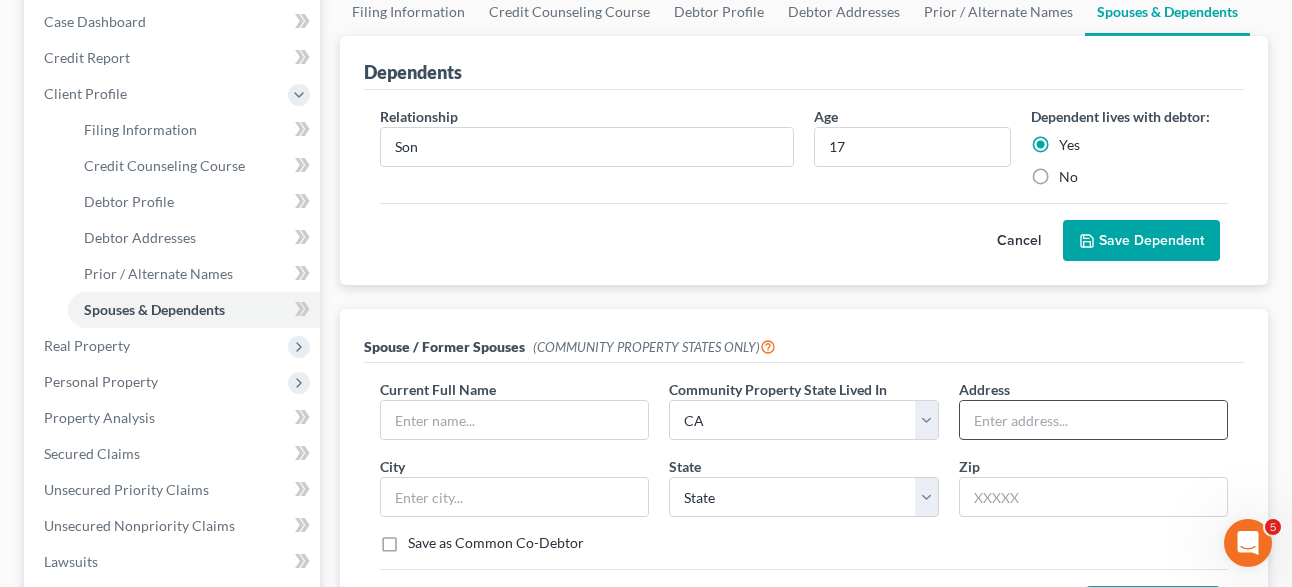 click at bounding box center (1093, 420) 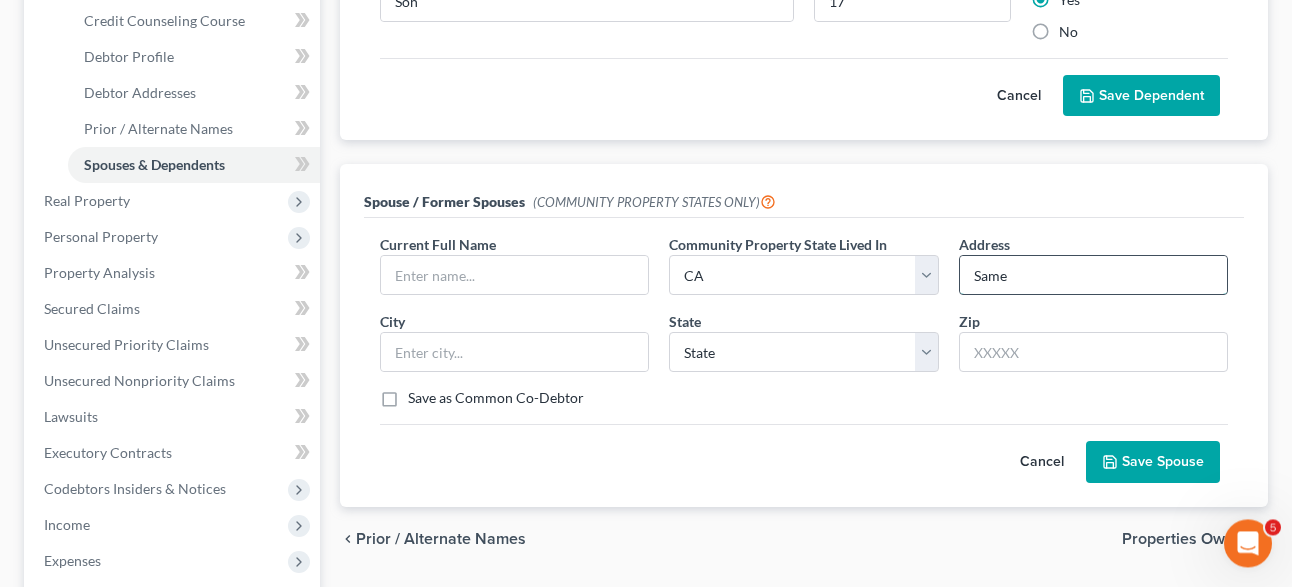 scroll, scrollTop: 408, scrollLeft: 0, axis: vertical 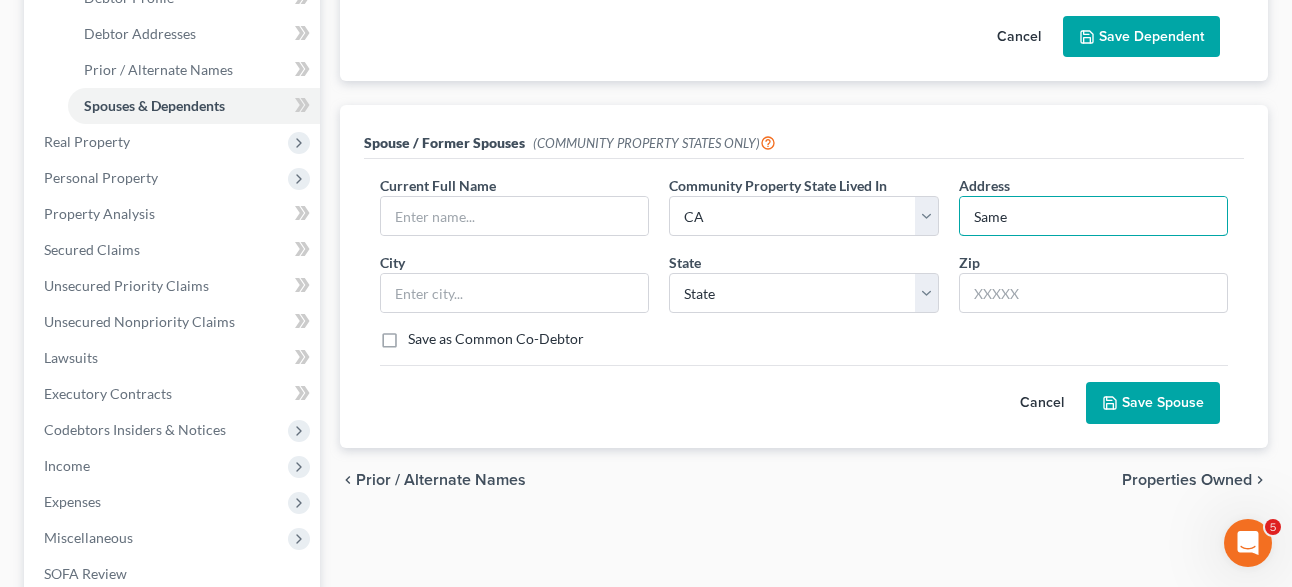 type on "Same" 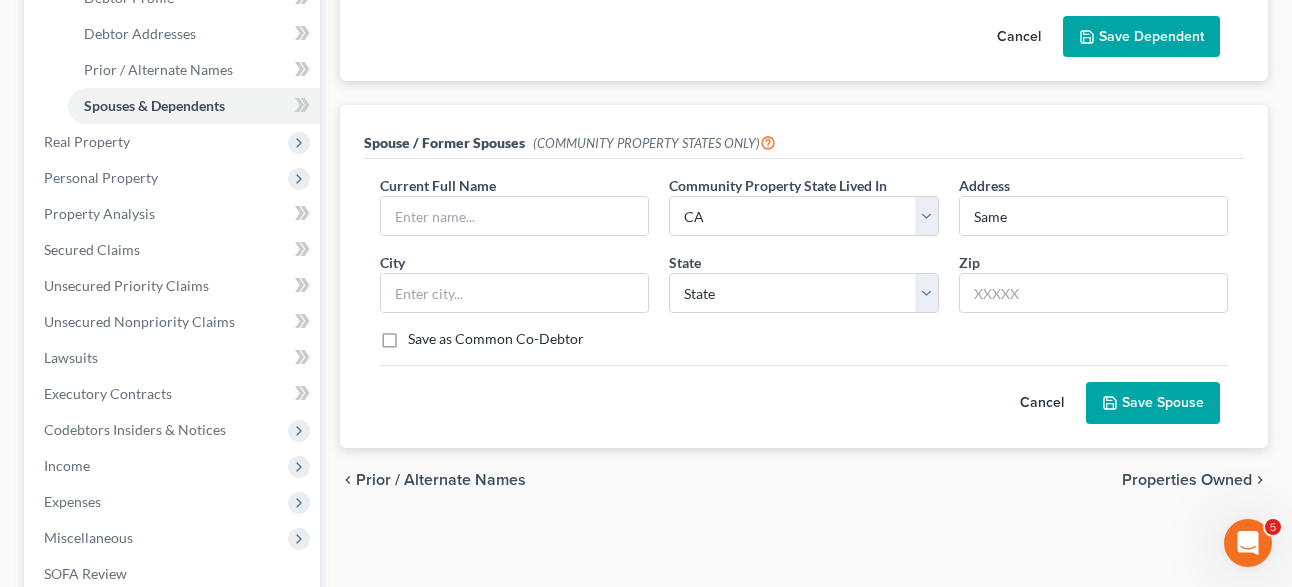 click on "Save Spouse" at bounding box center [1153, 403] 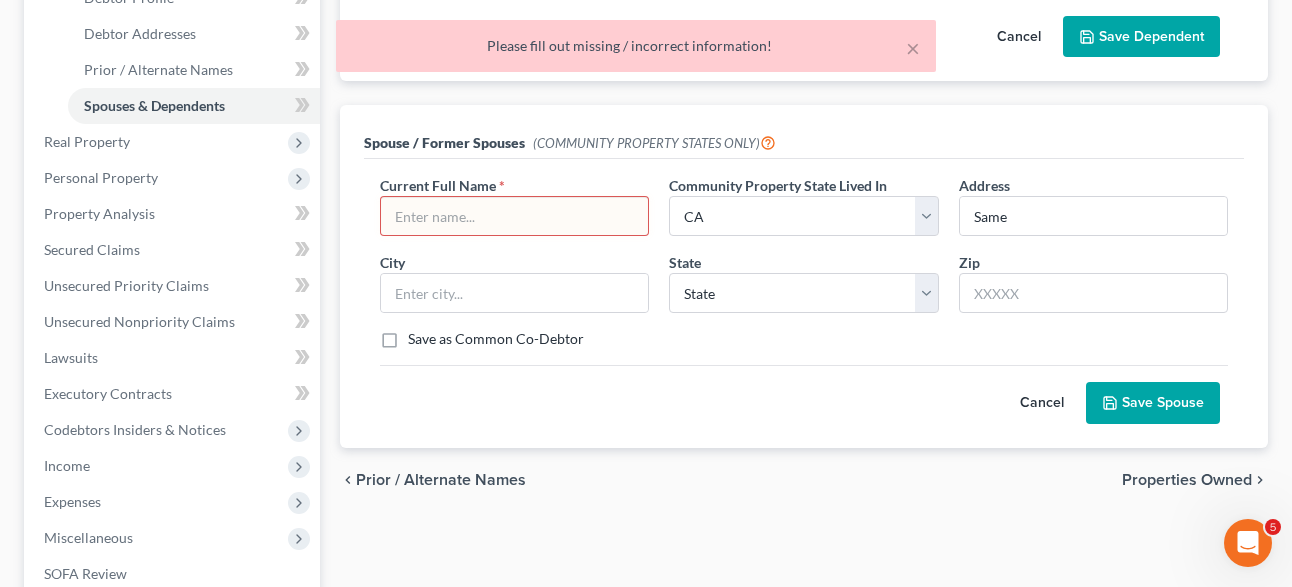click at bounding box center [514, 216] 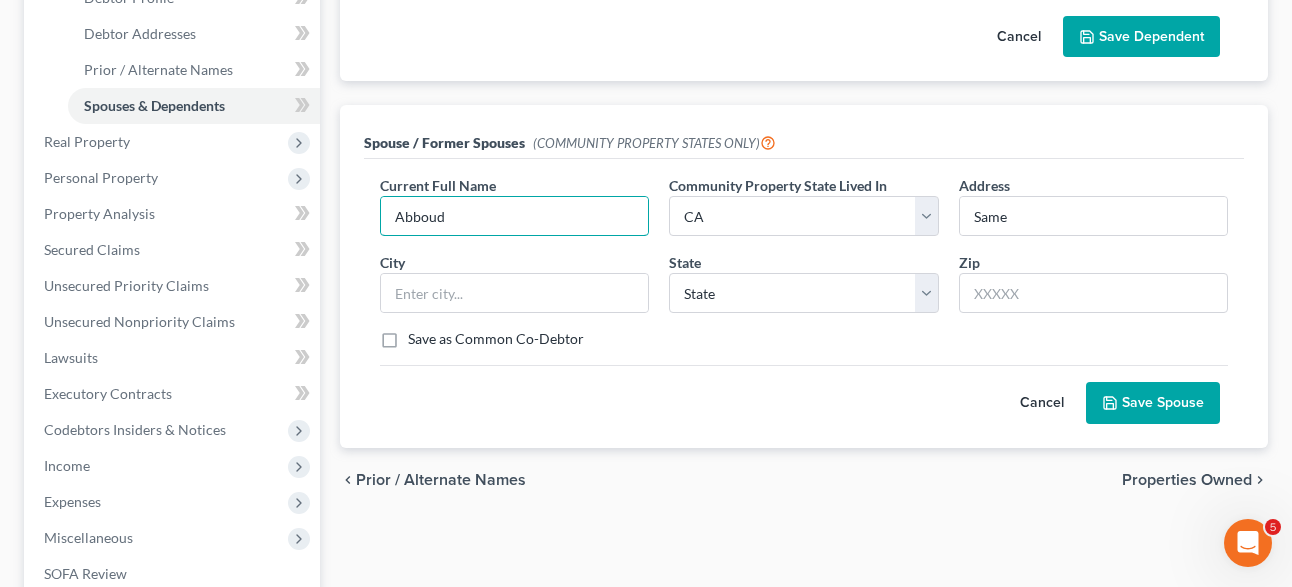 type on "Abboud" 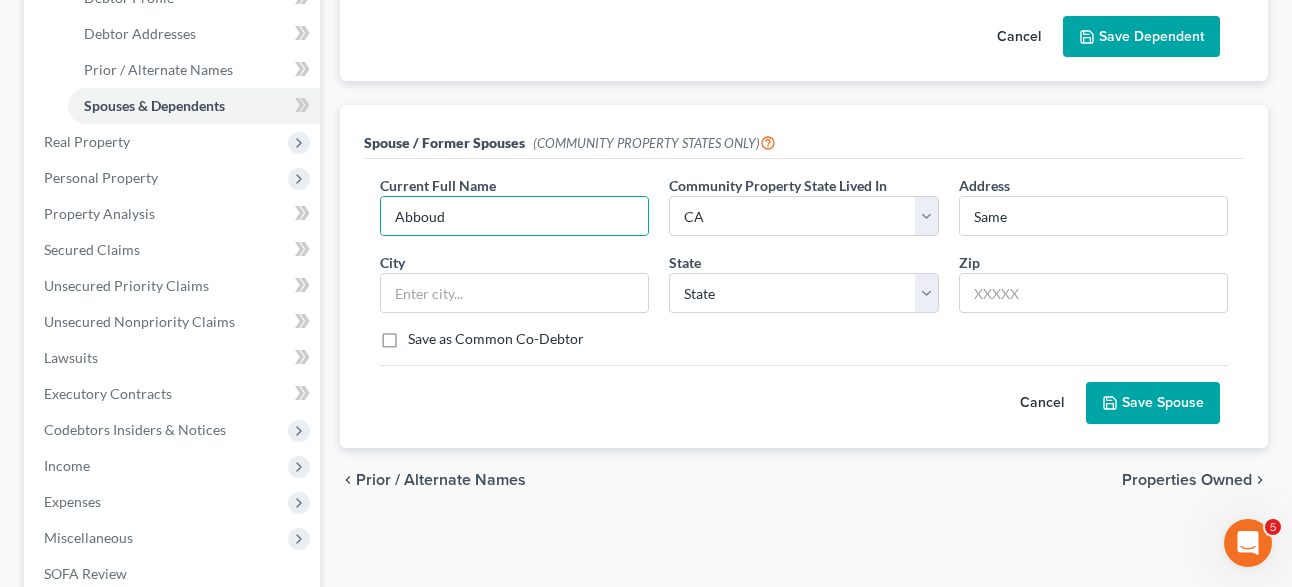 click on "Save Spouse" at bounding box center (1153, 403) 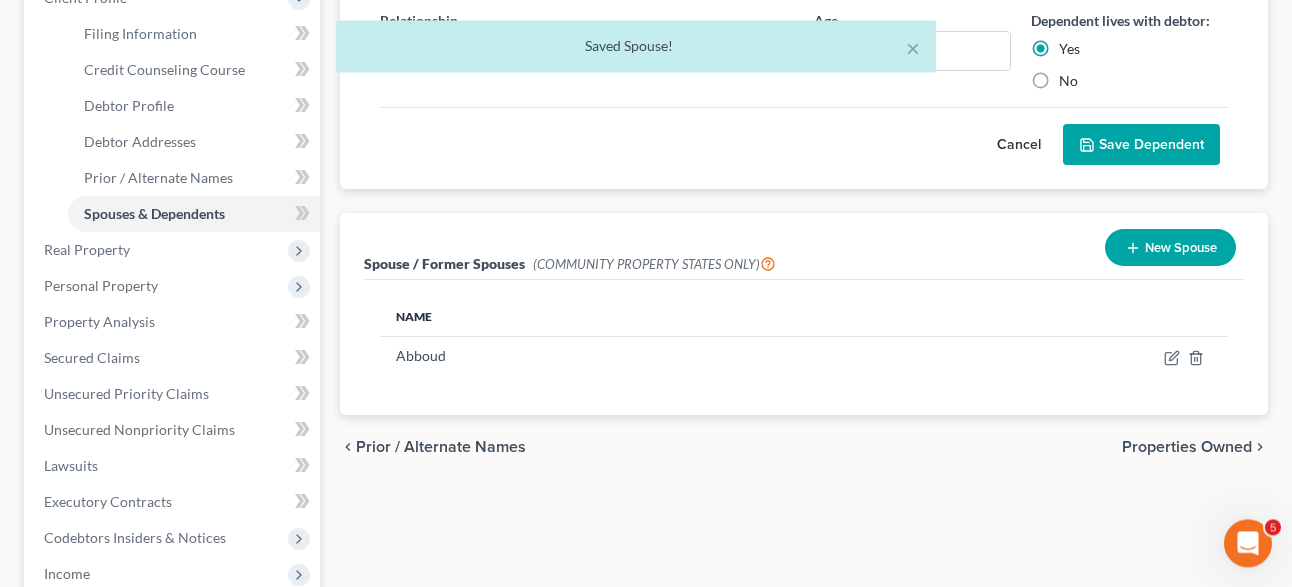 scroll, scrollTop: 282, scrollLeft: 0, axis: vertical 